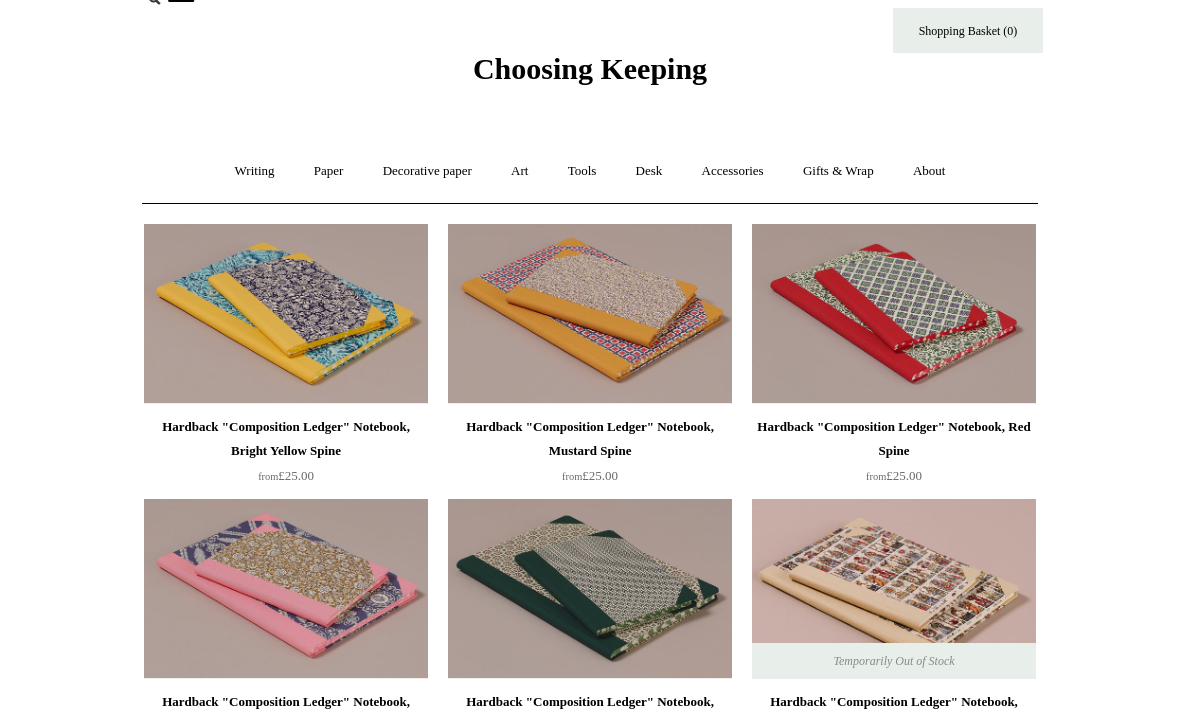 scroll, scrollTop: 0, scrollLeft: 0, axis: both 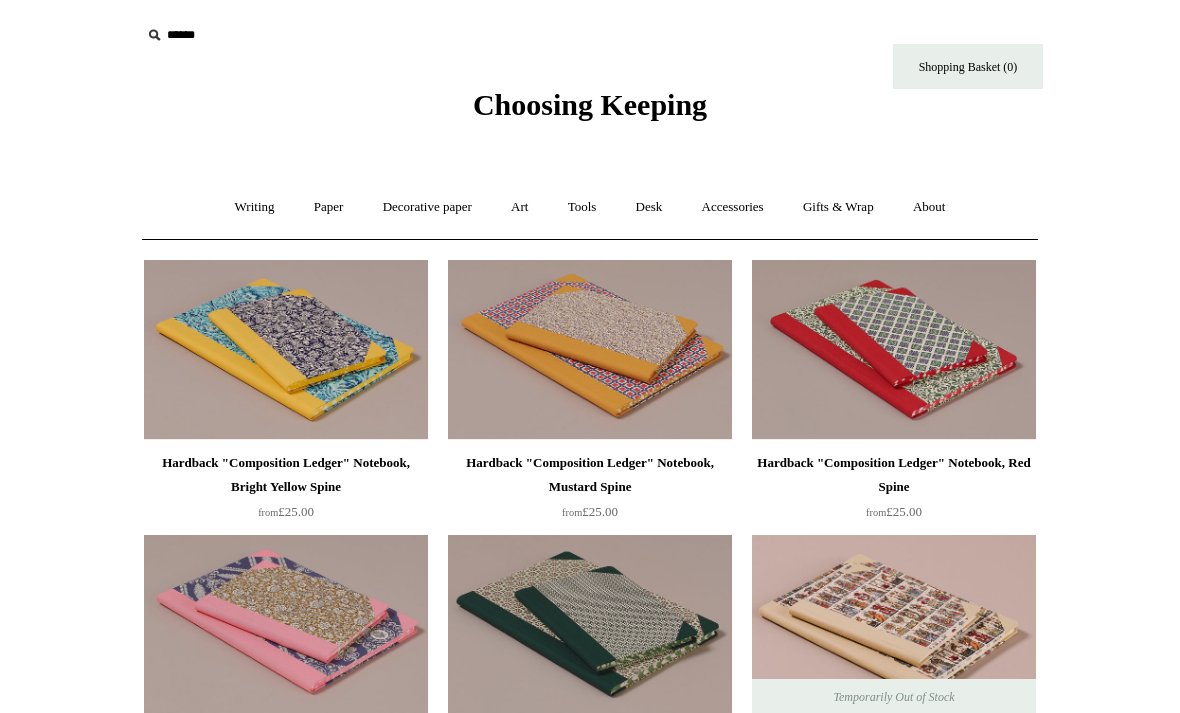 click on "Choosing Keeping" at bounding box center (590, 104) 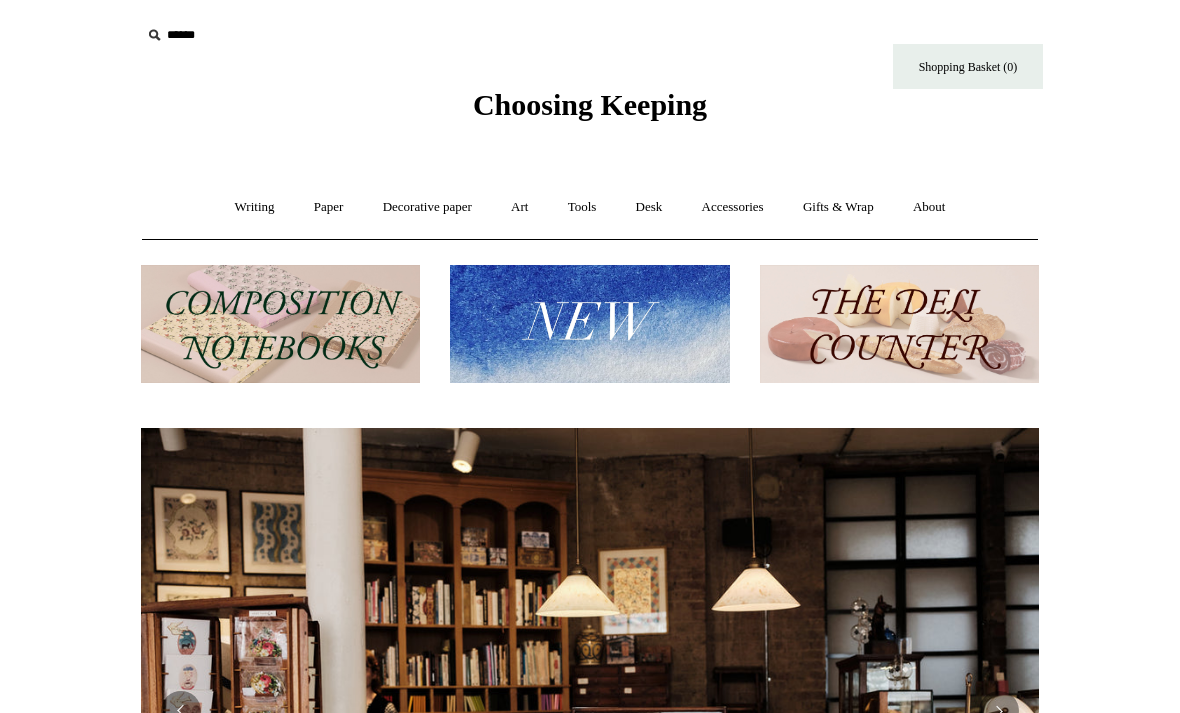scroll, scrollTop: 0, scrollLeft: 0, axis: both 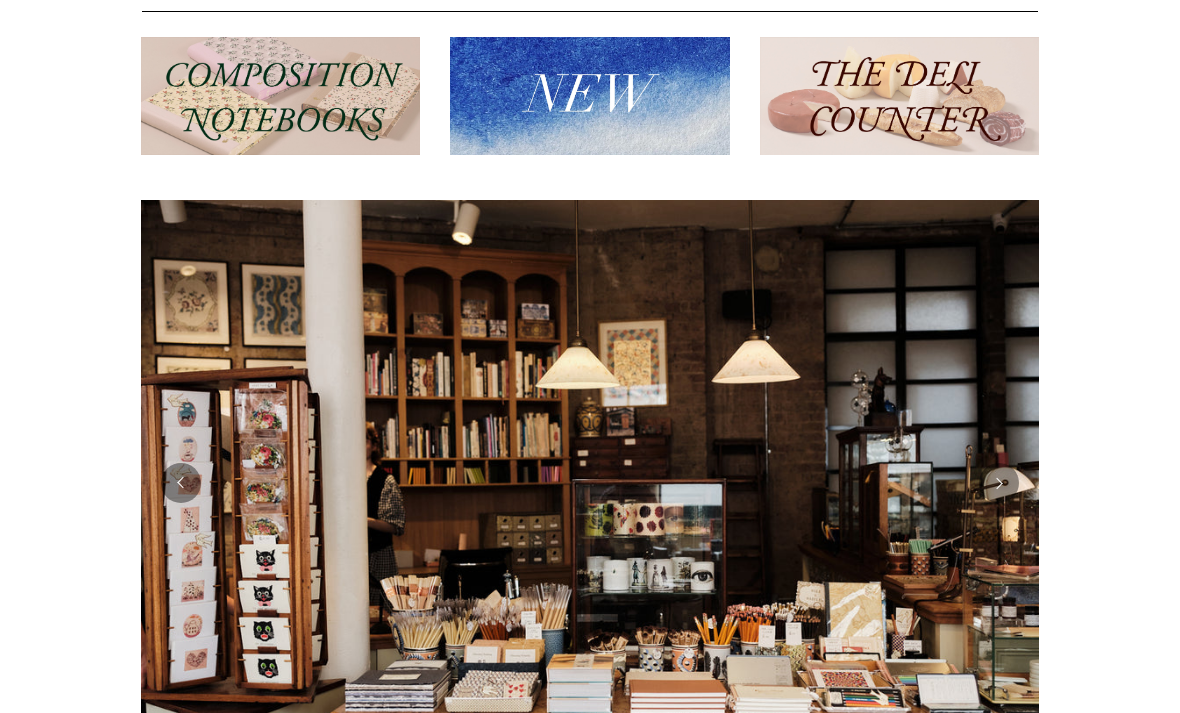 click at bounding box center (590, 482) 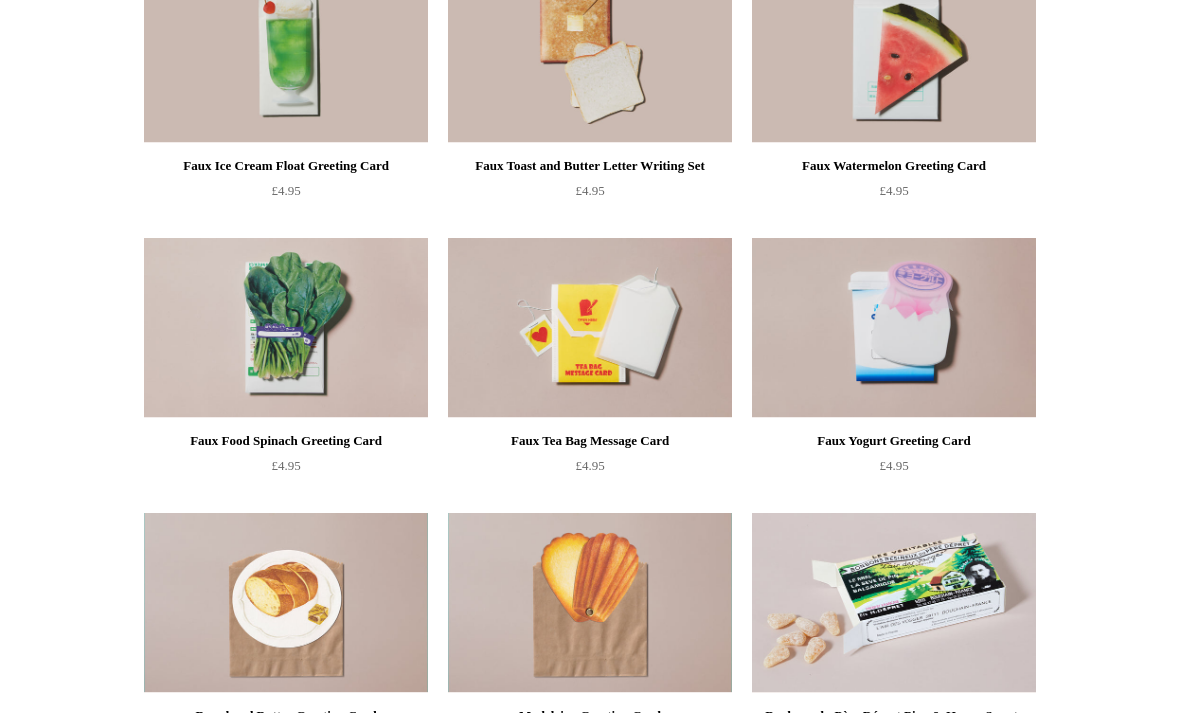 scroll, scrollTop: 1099, scrollLeft: 0, axis: vertical 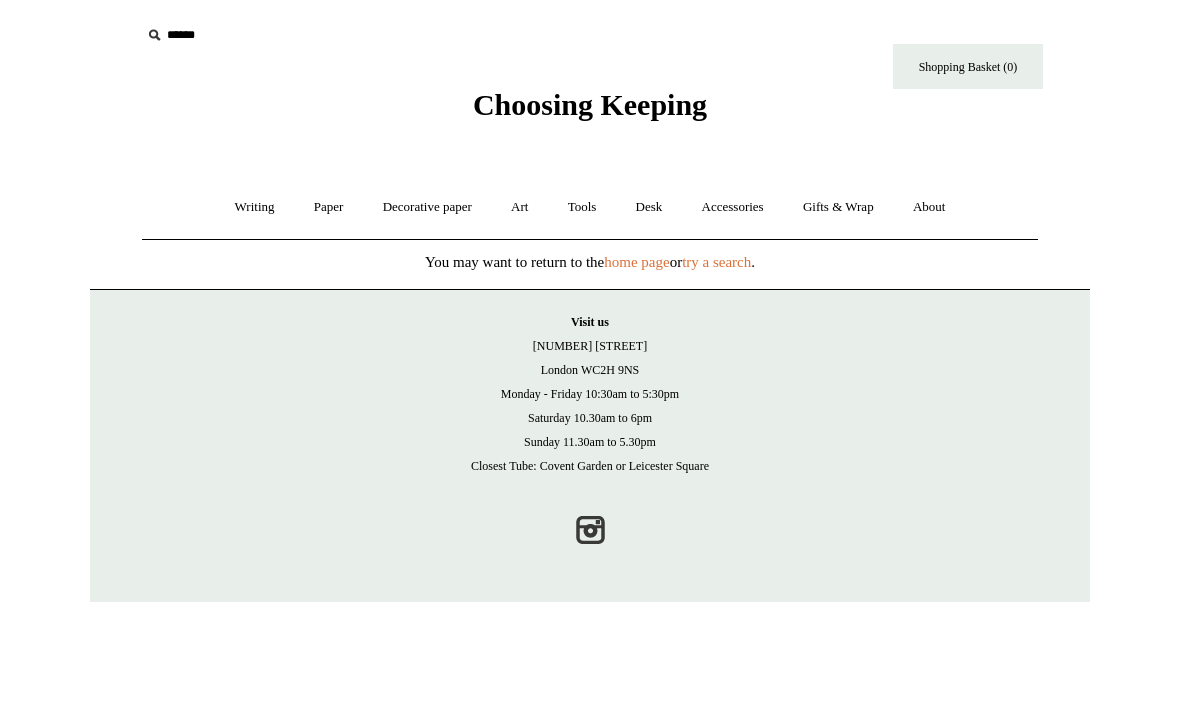 click on "Paper +" at bounding box center (329, 207) 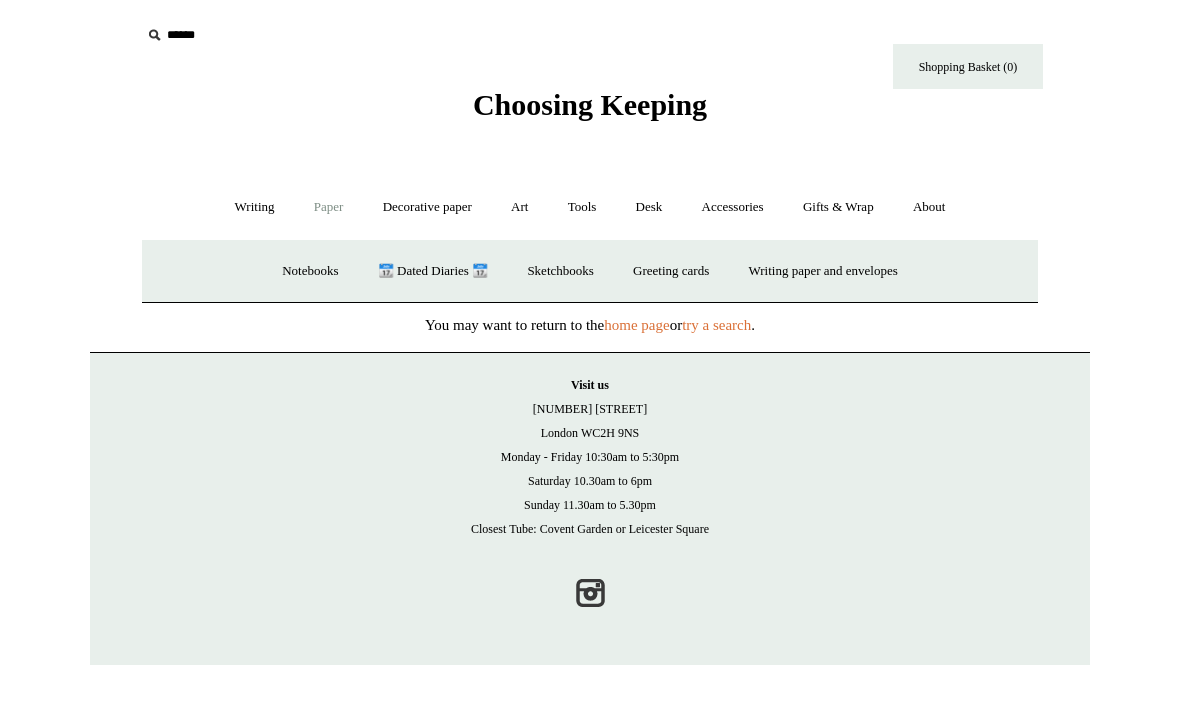 click on "Writing +" at bounding box center [255, 207] 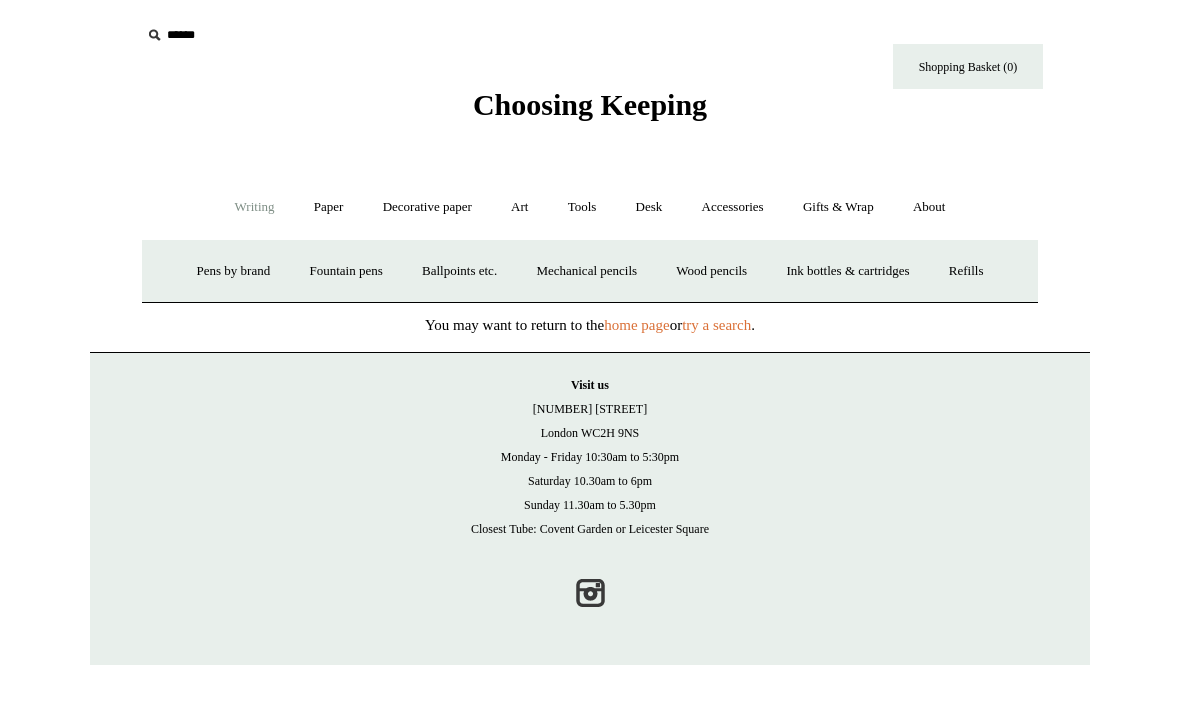 click on "Paper +" at bounding box center [329, 207] 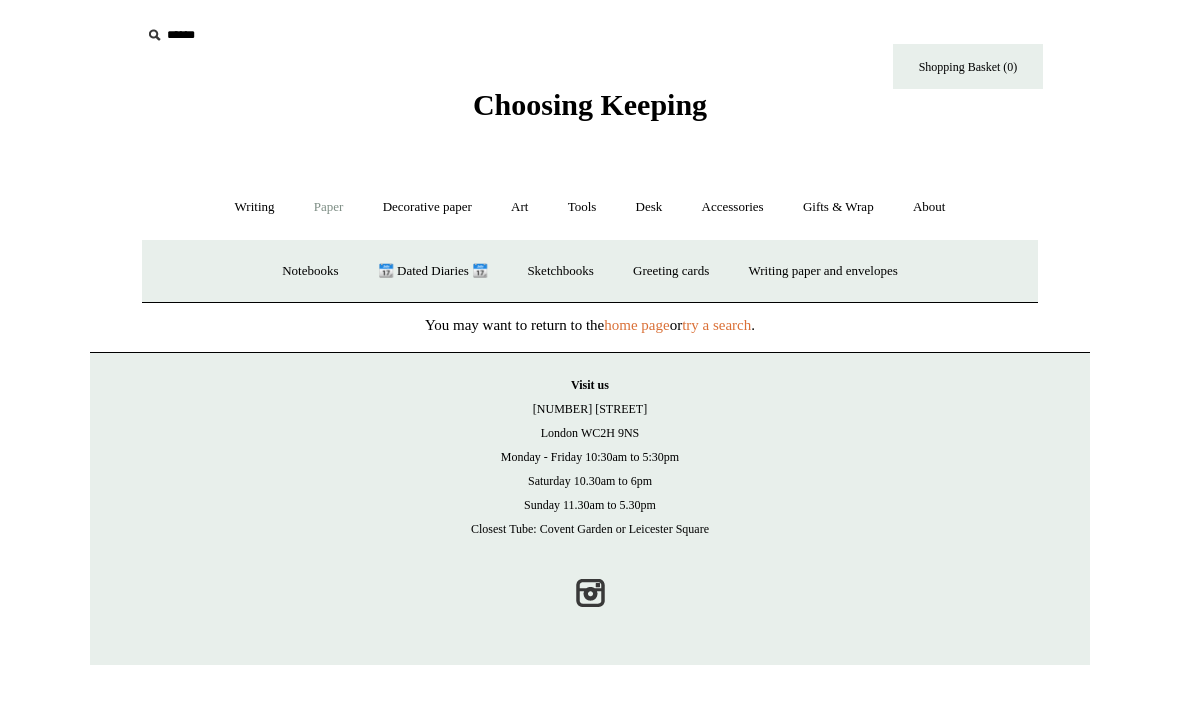 click on "Decorative paper +" at bounding box center [427, 207] 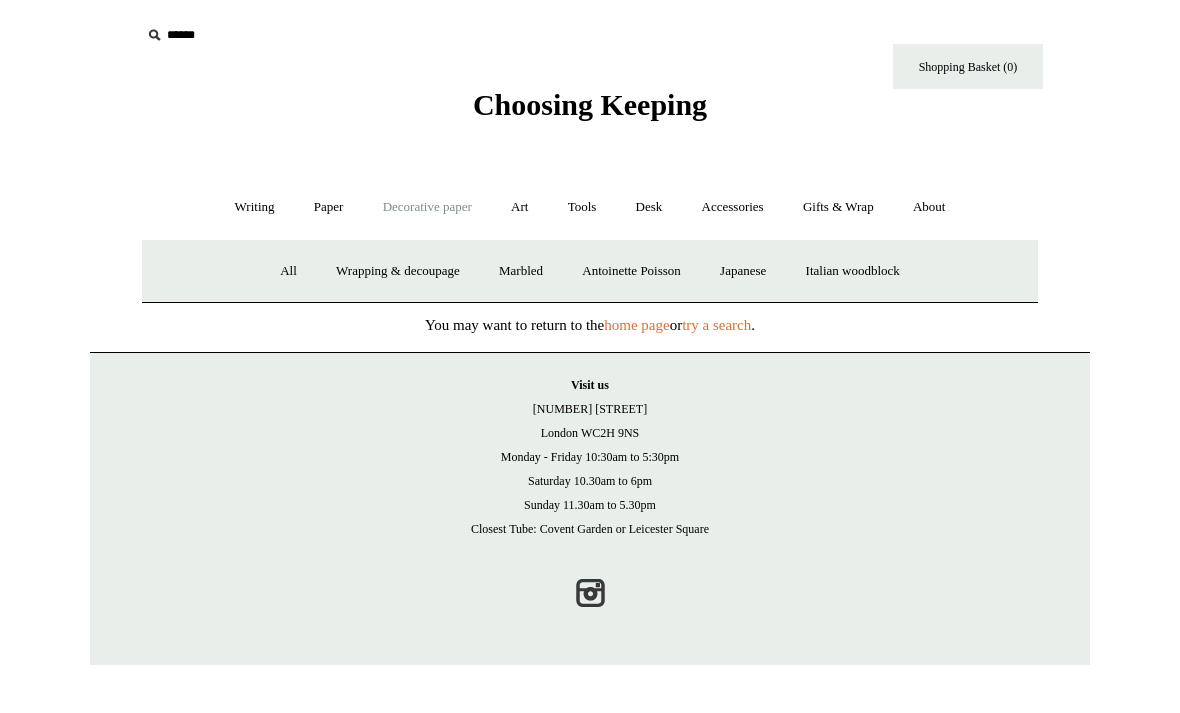 click on "Wrapping & decoupage" at bounding box center (398, 271) 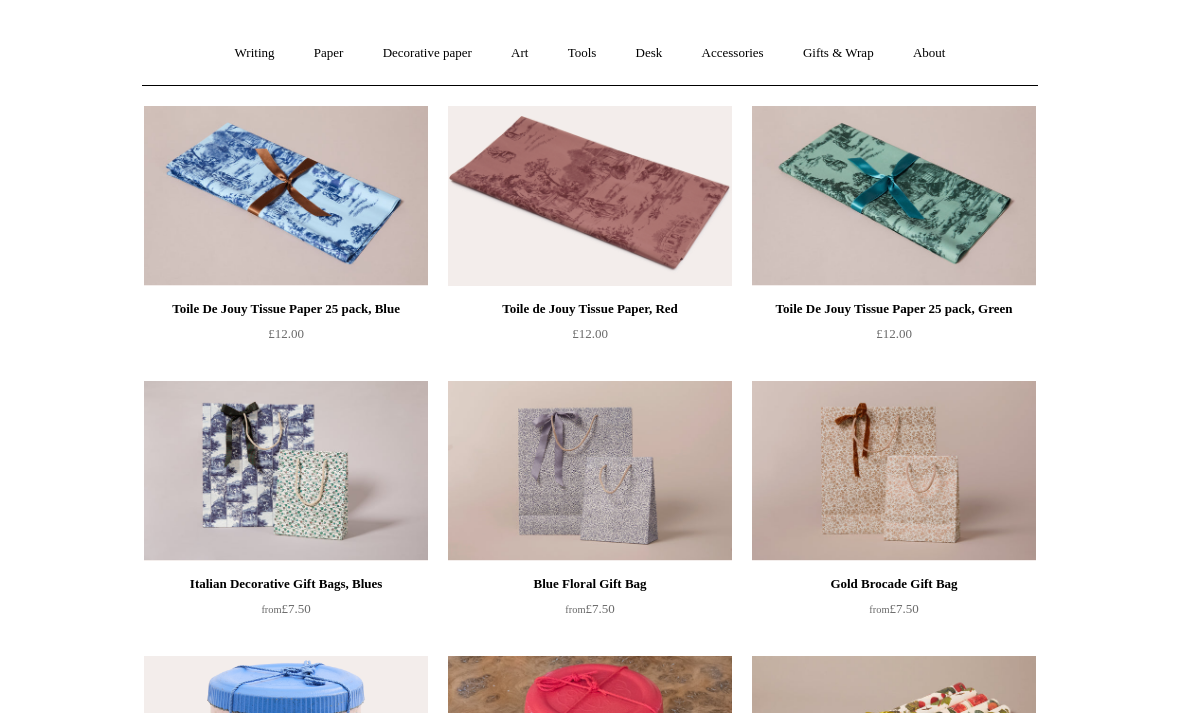 scroll, scrollTop: 154, scrollLeft: 0, axis: vertical 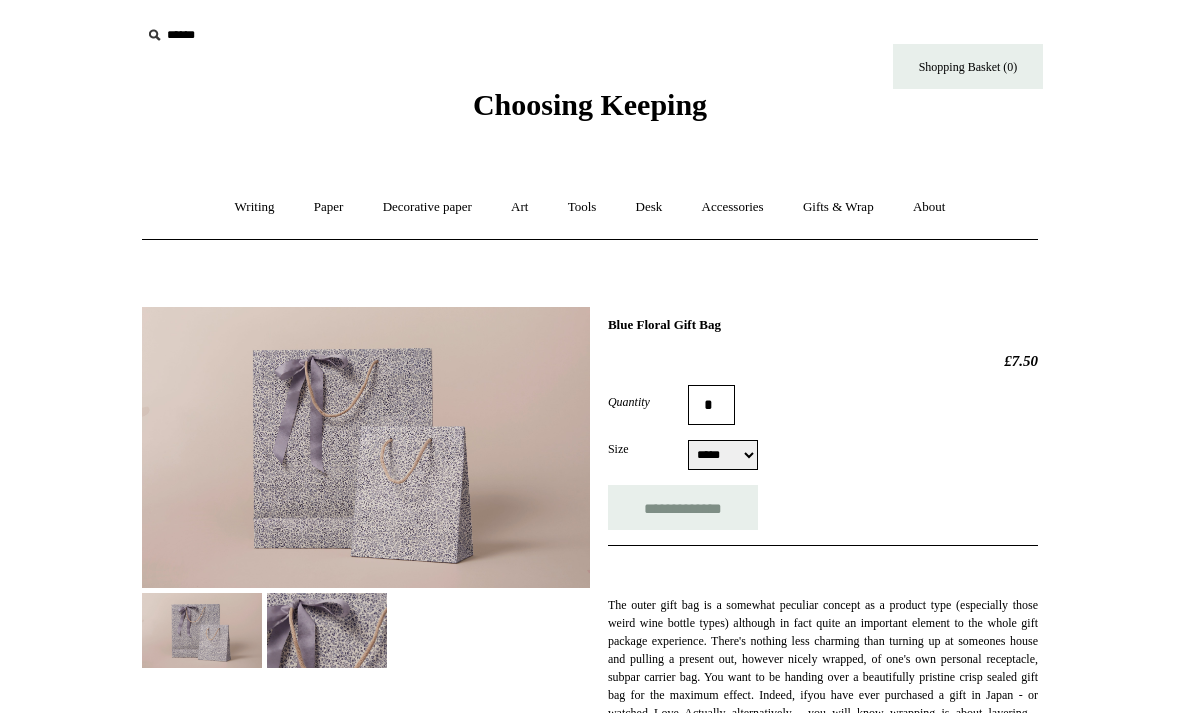 click at bounding box center (327, 630) 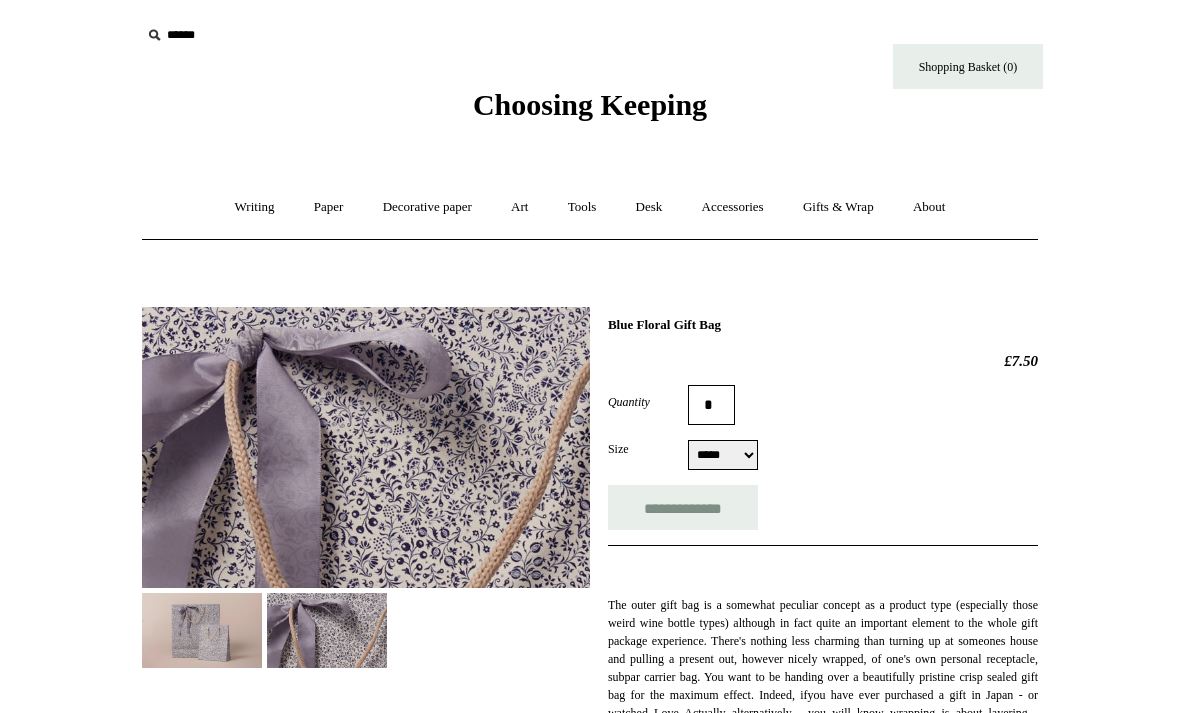 click at bounding box center [202, 630] 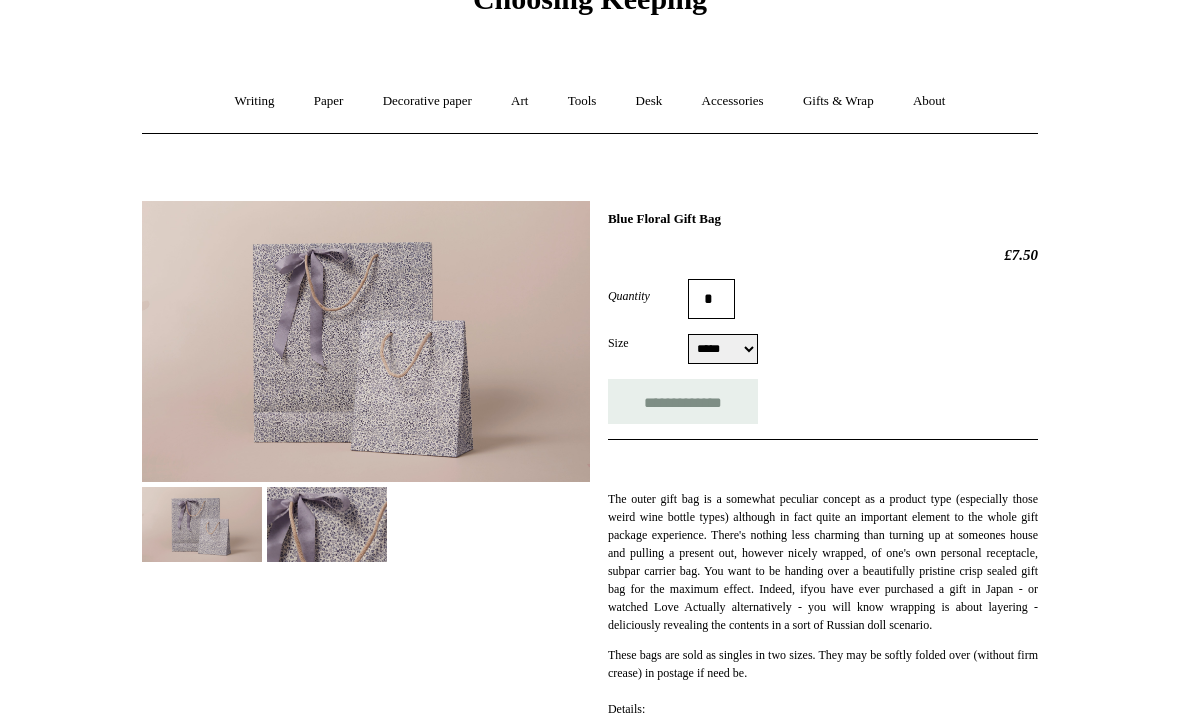 scroll, scrollTop: 107, scrollLeft: 0, axis: vertical 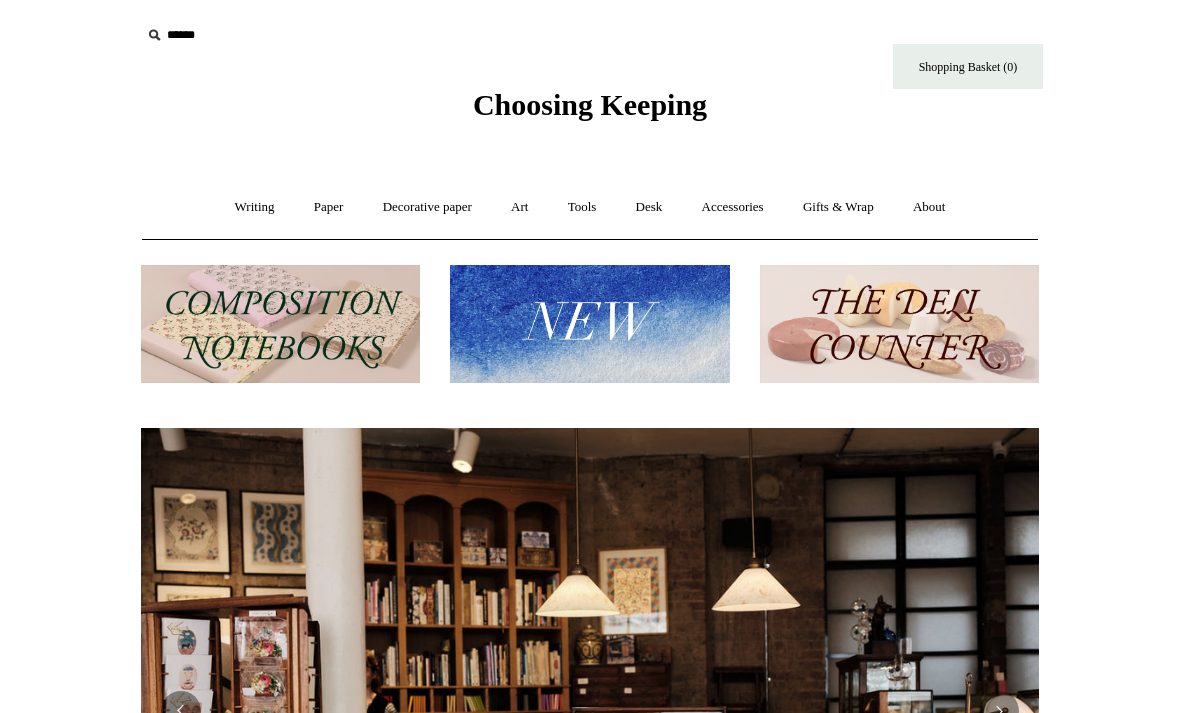 click on "Decorative paper +" at bounding box center [427, 207] 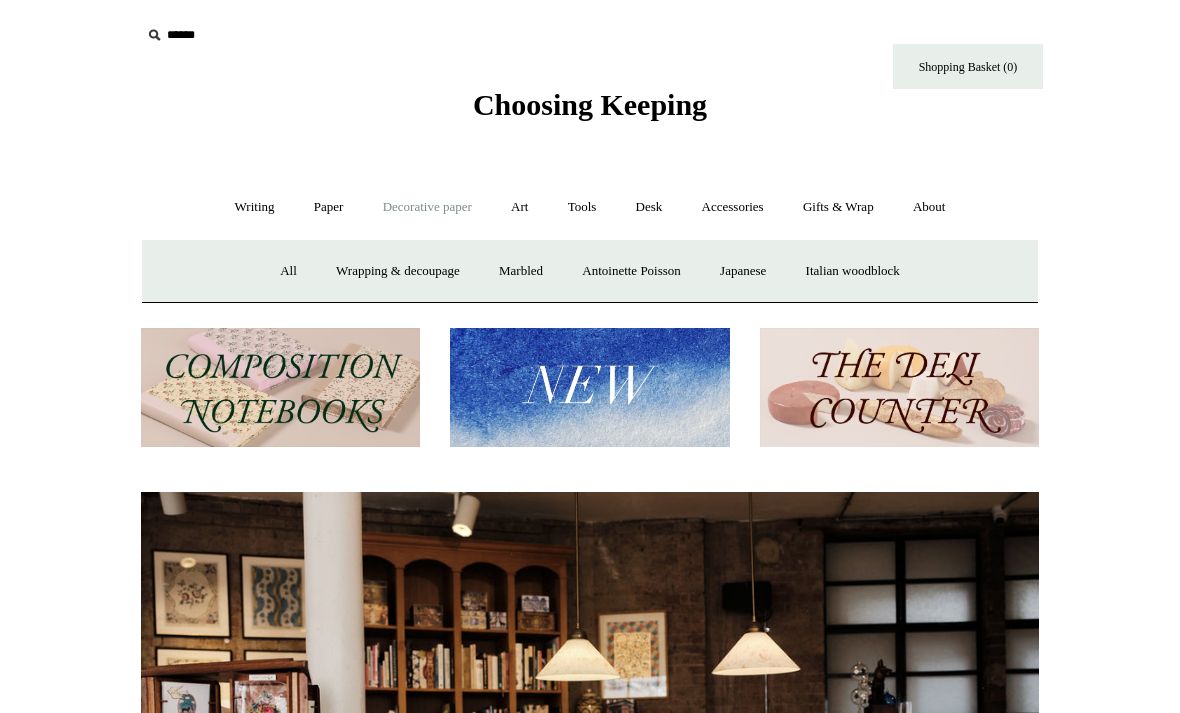 click on "Wrapping & decoupage" at bounding box center [398, 271] 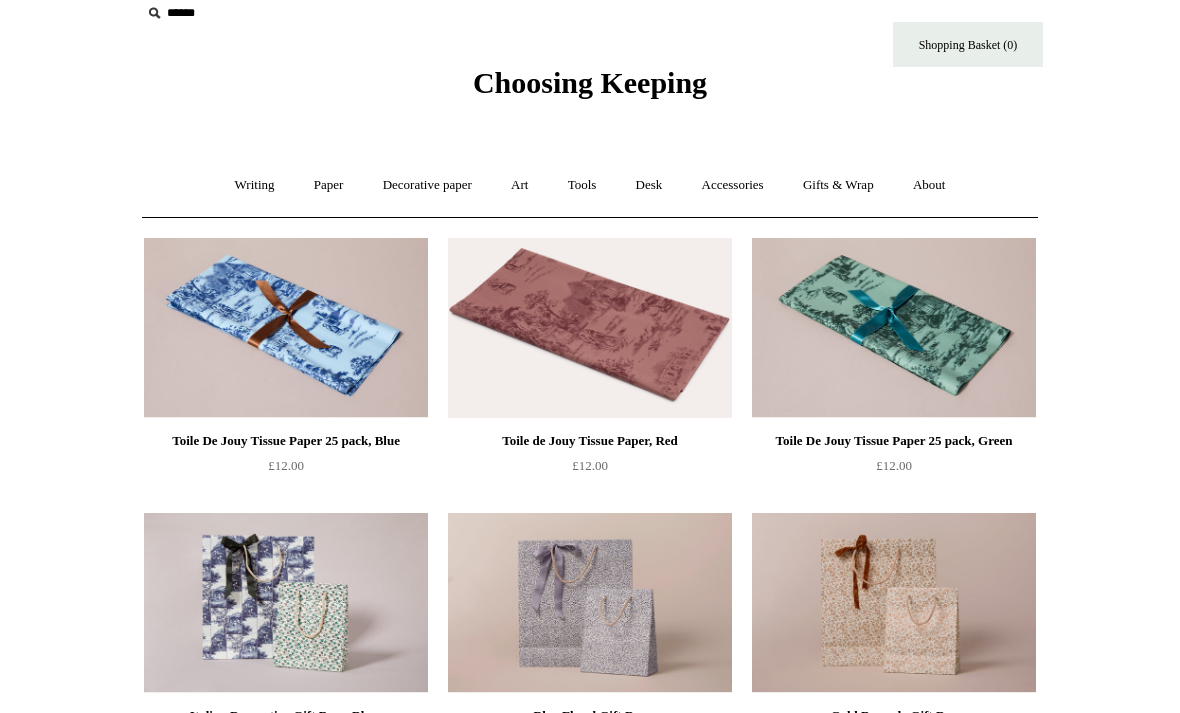 scroll, scrollTop: 0, scrollLeft: 0, axis: both 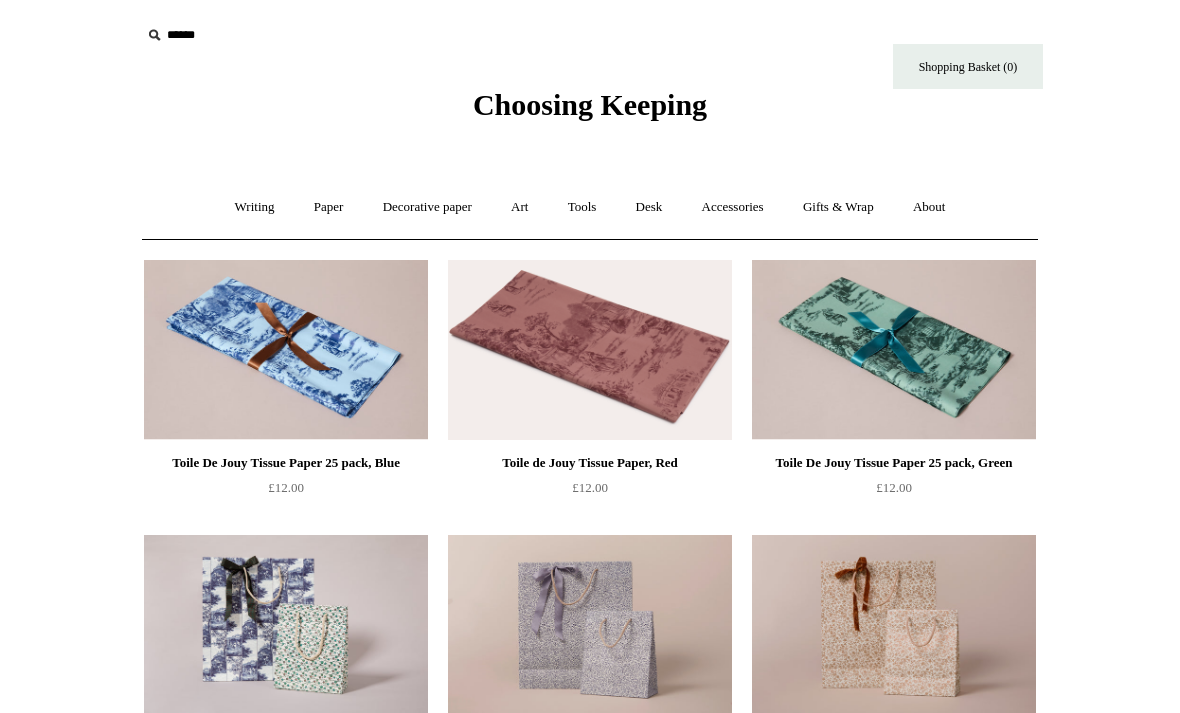 click on "Art +" at bounding box center [519, 207] 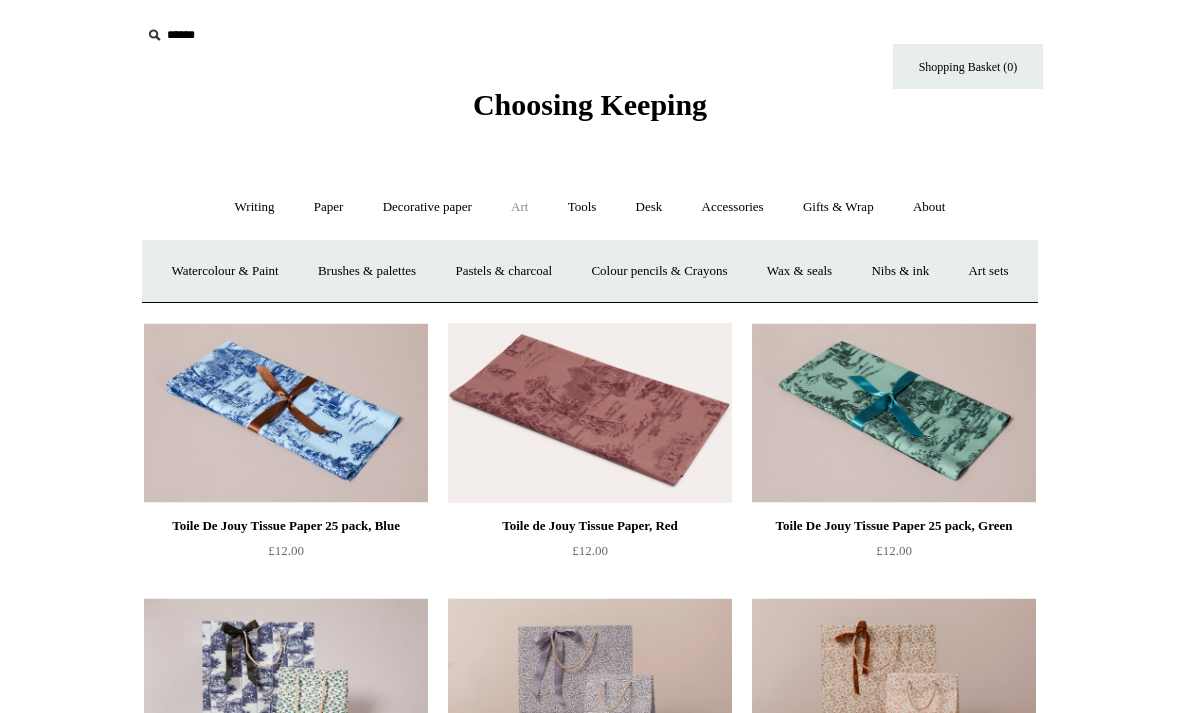 click on "Accessories +" at bounding box center (733, 207) 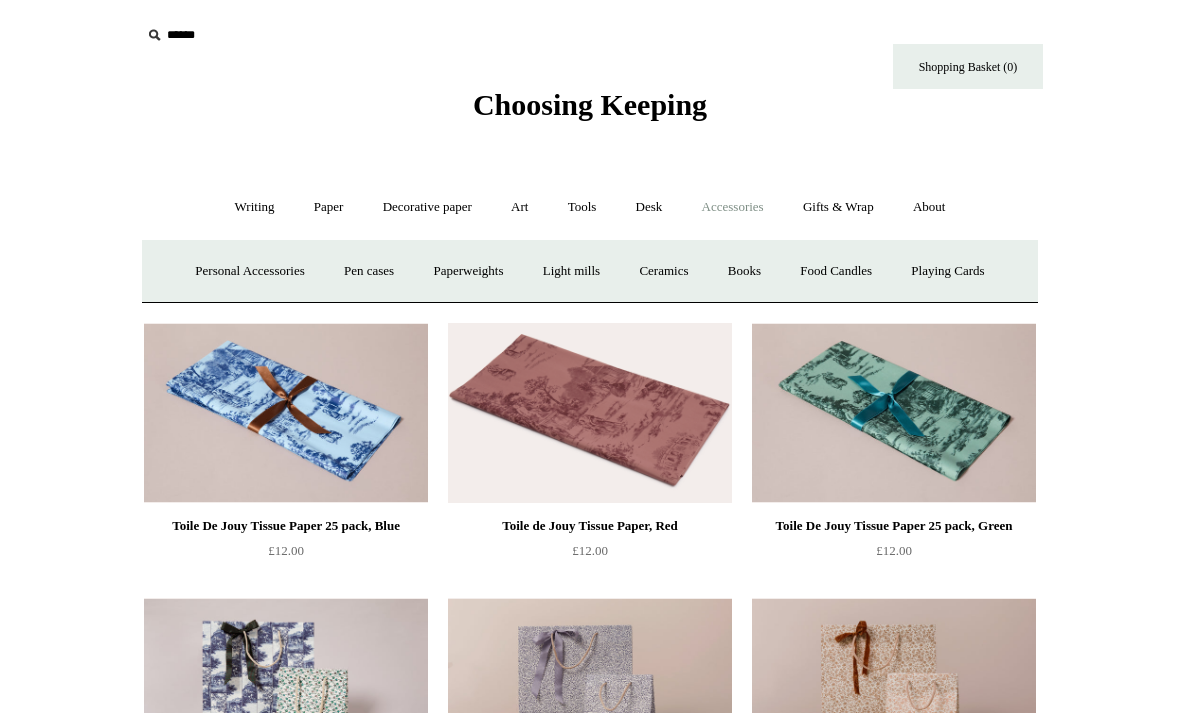 click on "Accessories -" at bounding box center (733, 207) 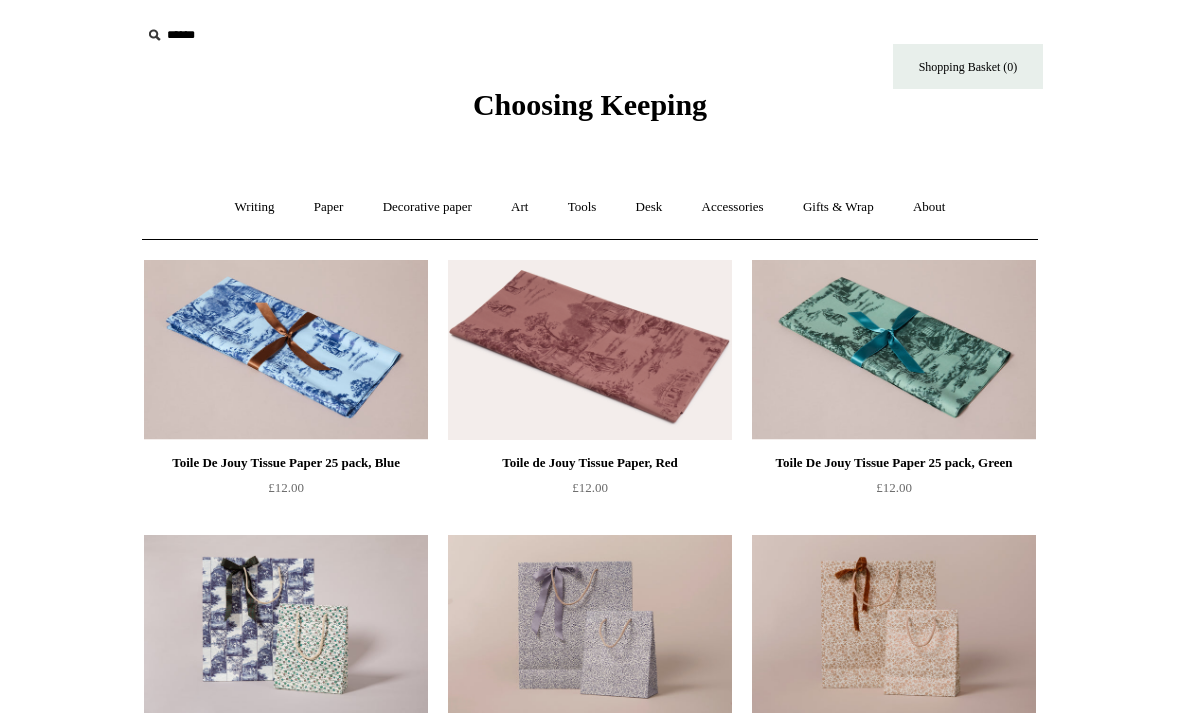 click on "Accessories +" at bounding box center (733, 207) 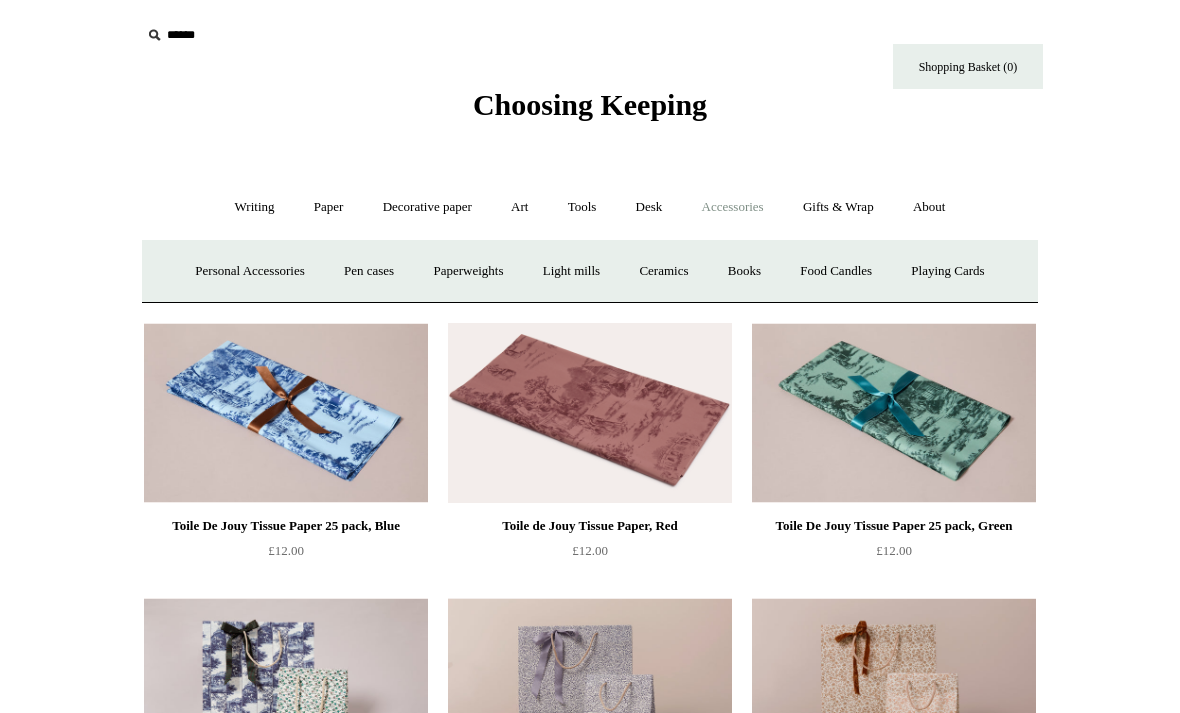click on "Personal Accessories +" at bounding box center (249, 271) 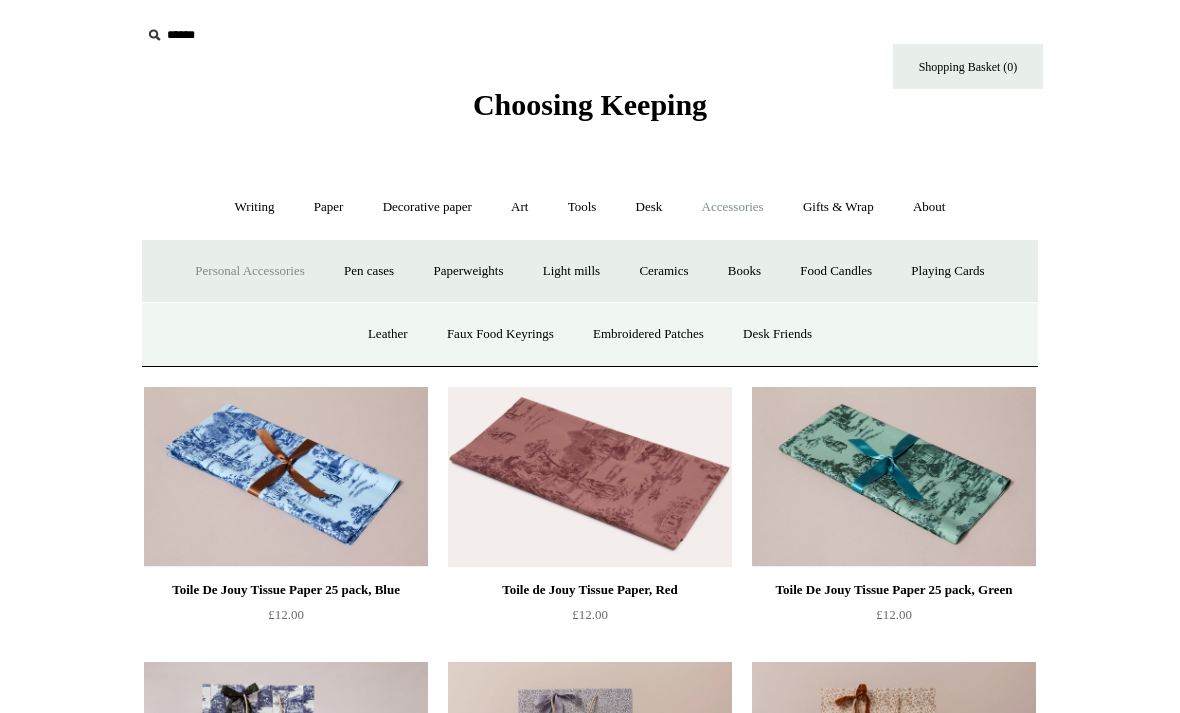 click on "Leather" at bounding box center [388, 334] 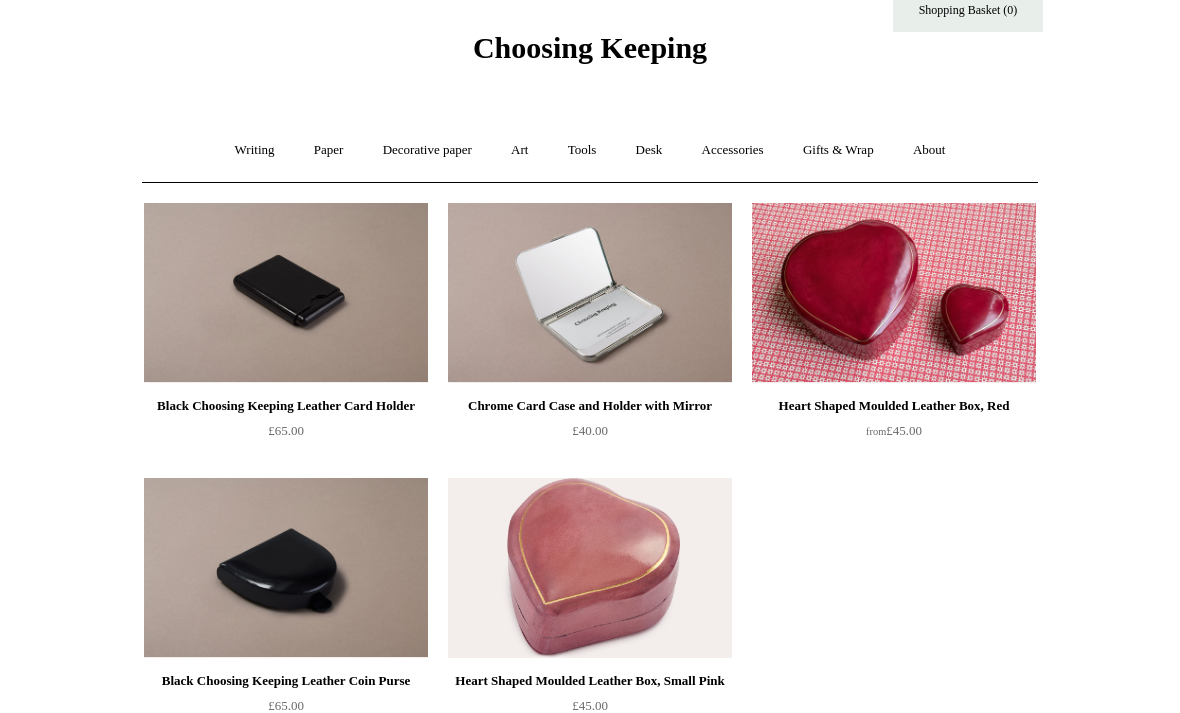 scroll, scrollTop: 63, scrollLeft: 0, axis: vertical 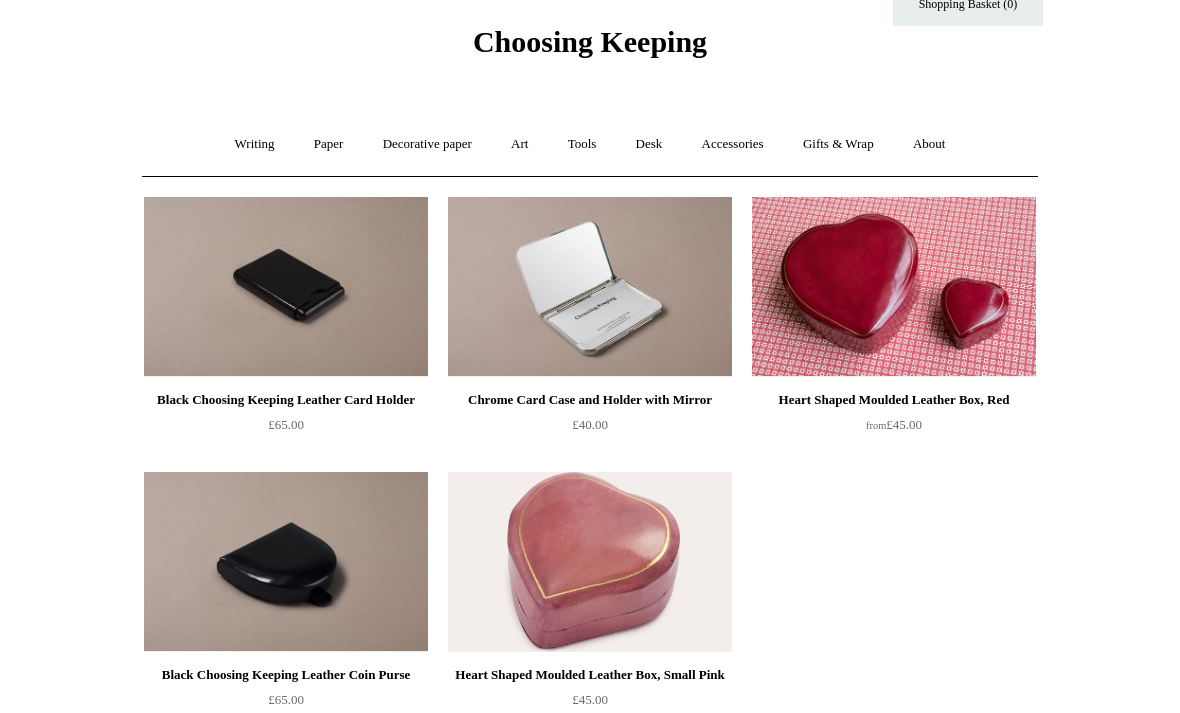 click on "Tools +" at bounding box center [582, 144] 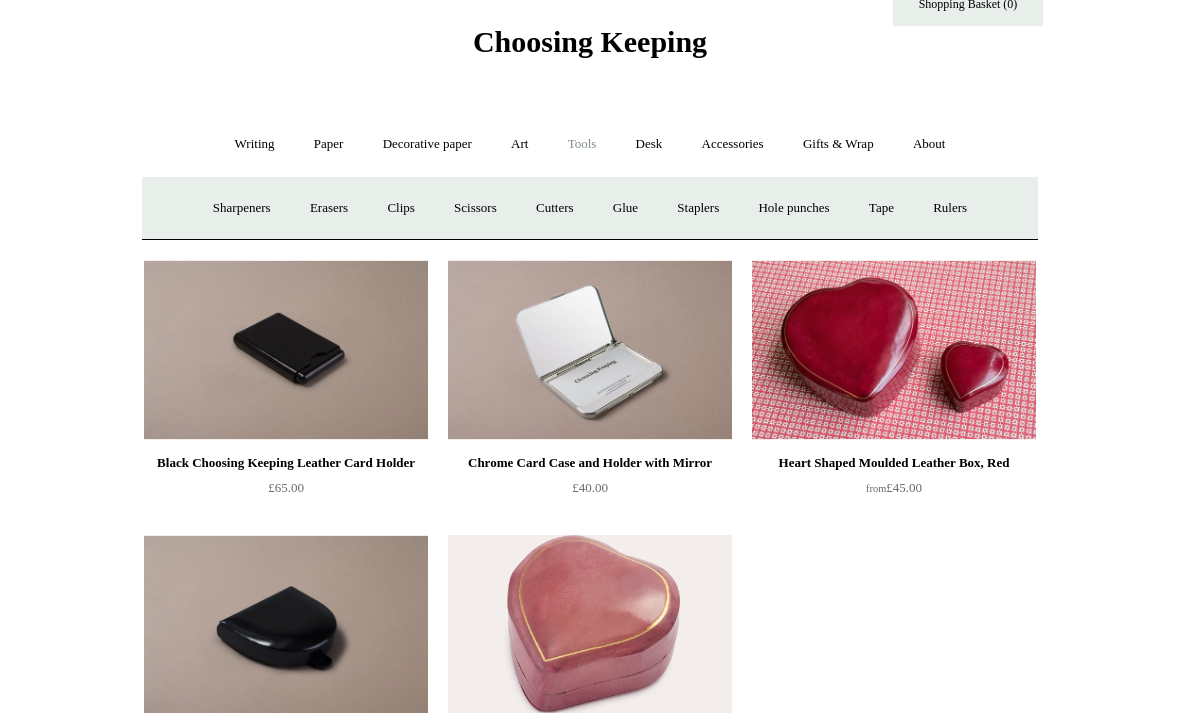 click on "Accessories +" at bounding box center [733, 144] 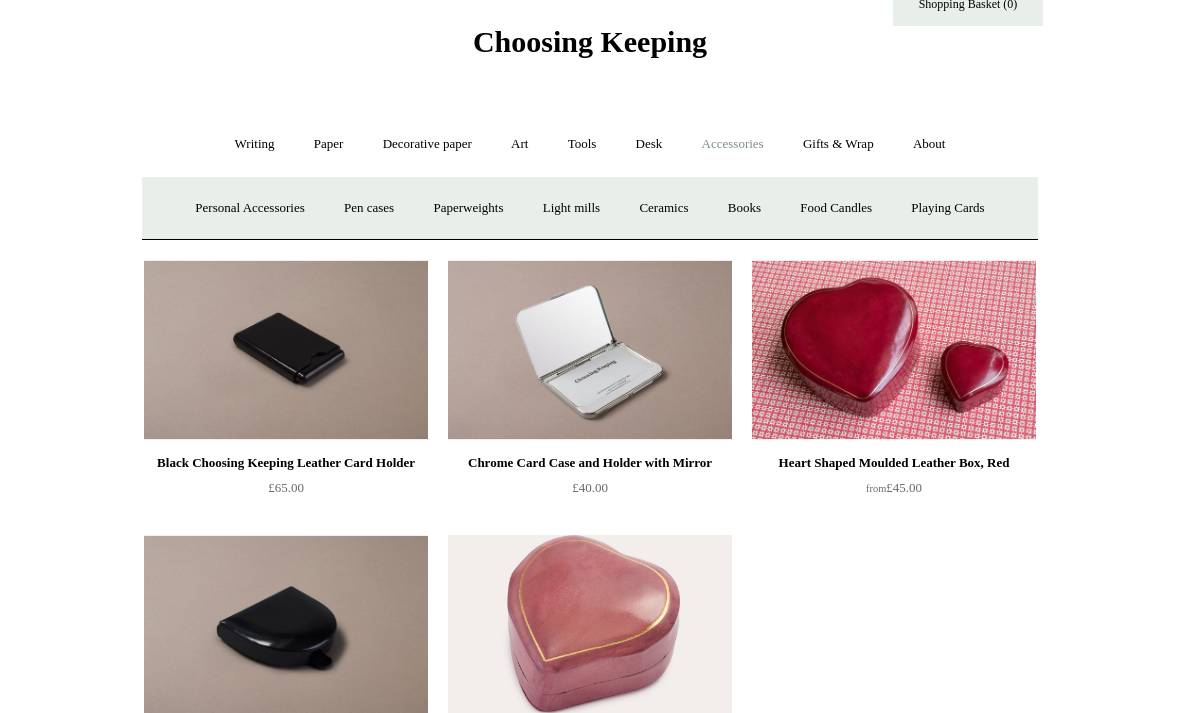 click on "Ceramics  +" at bounding box center [663, 208] 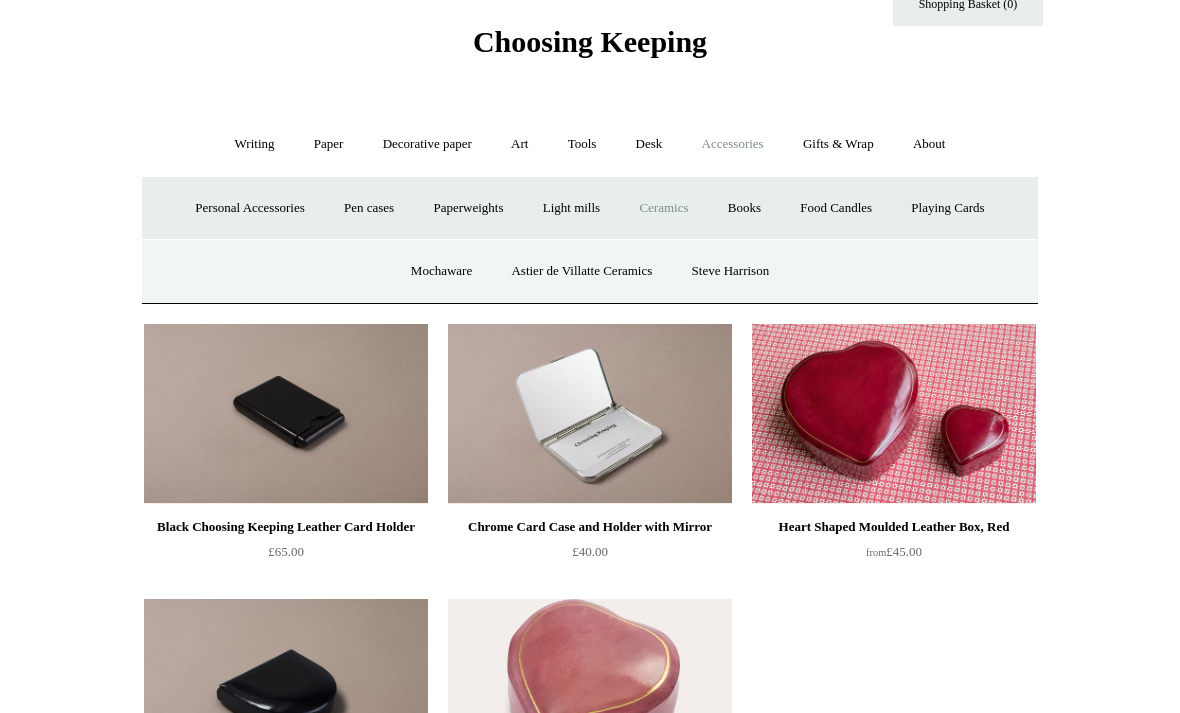 click on "Ceramics  -" at bounding box center (663, 208) 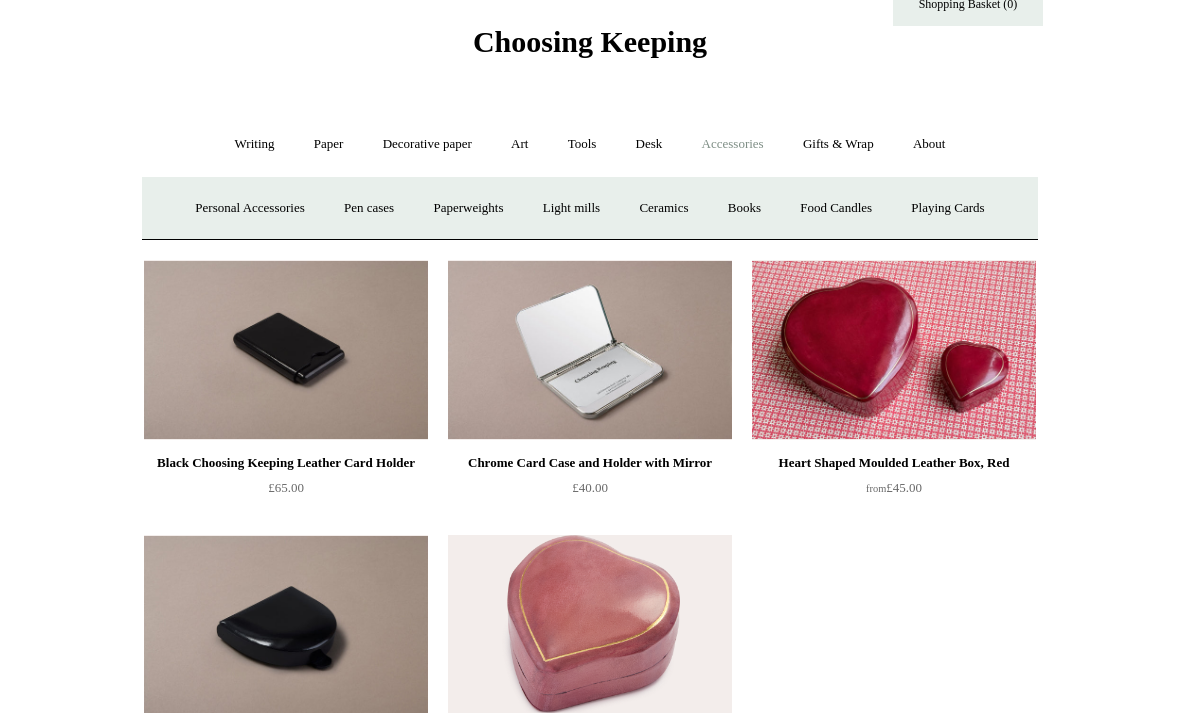 click on "Ceramics  +" at bounding box center (663, 208) 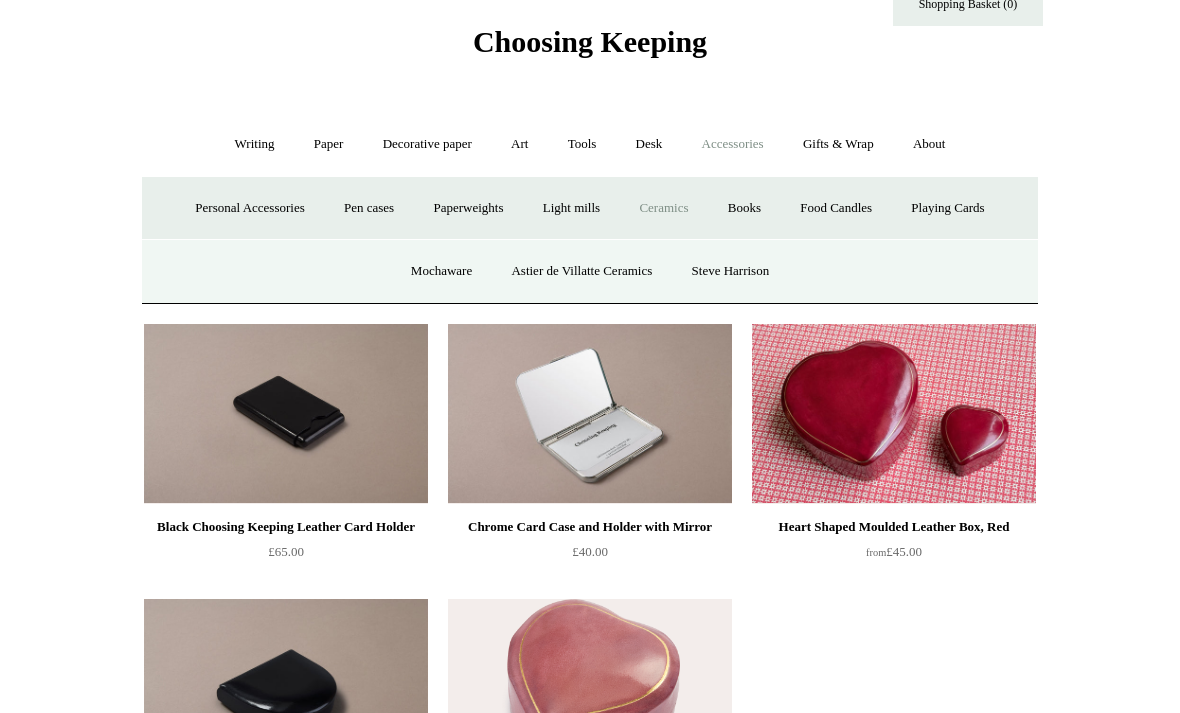 click on "Mochaware" at bounding box center [441, 271] 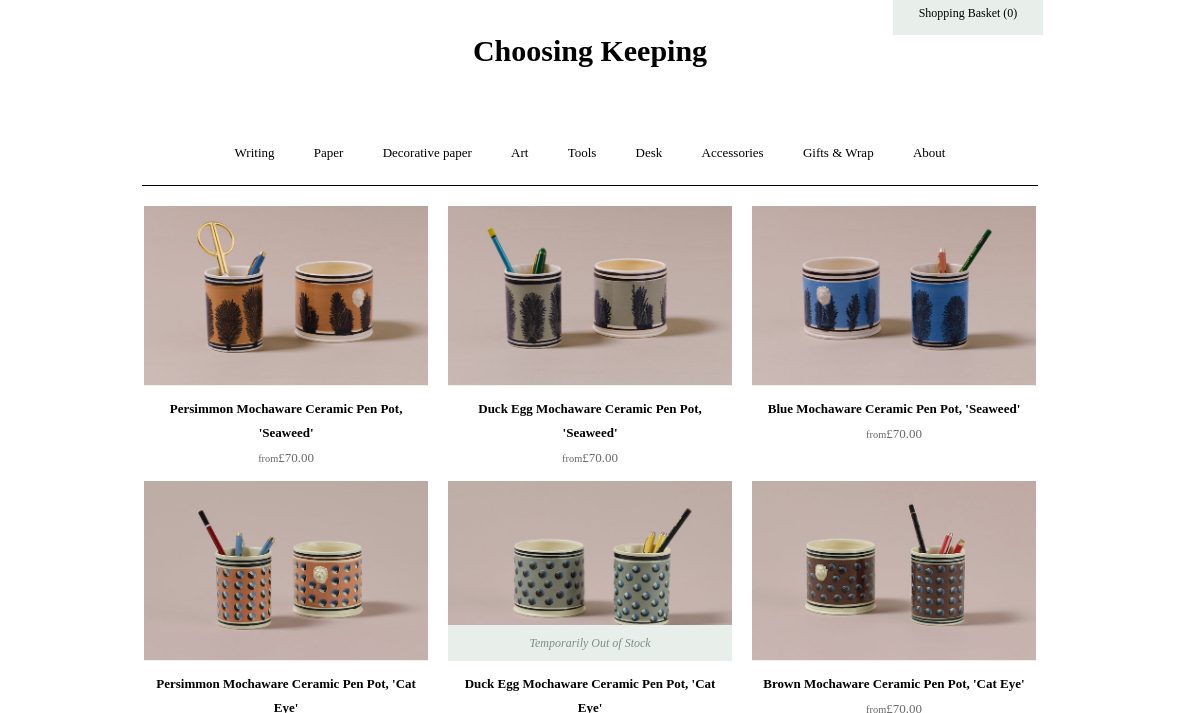 scroll, scrollTop: 55, scrollLeft: 0, axis: vertical 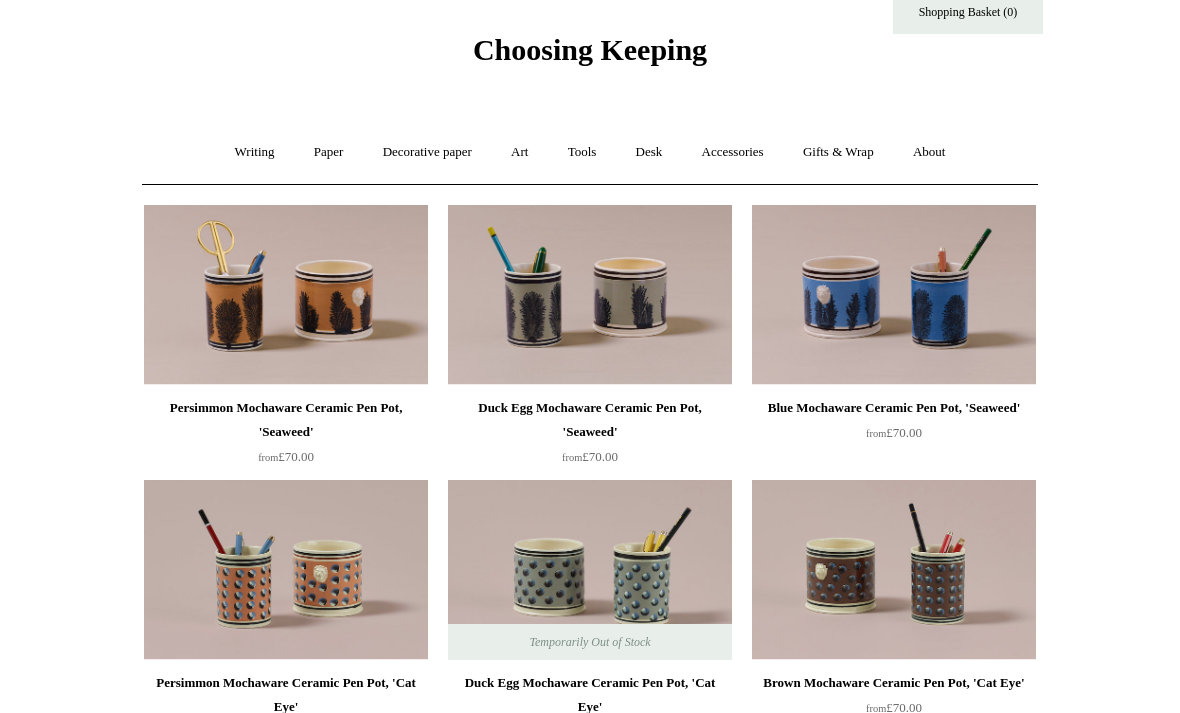 click on "Accessories +" at bounding box center (733, 152) 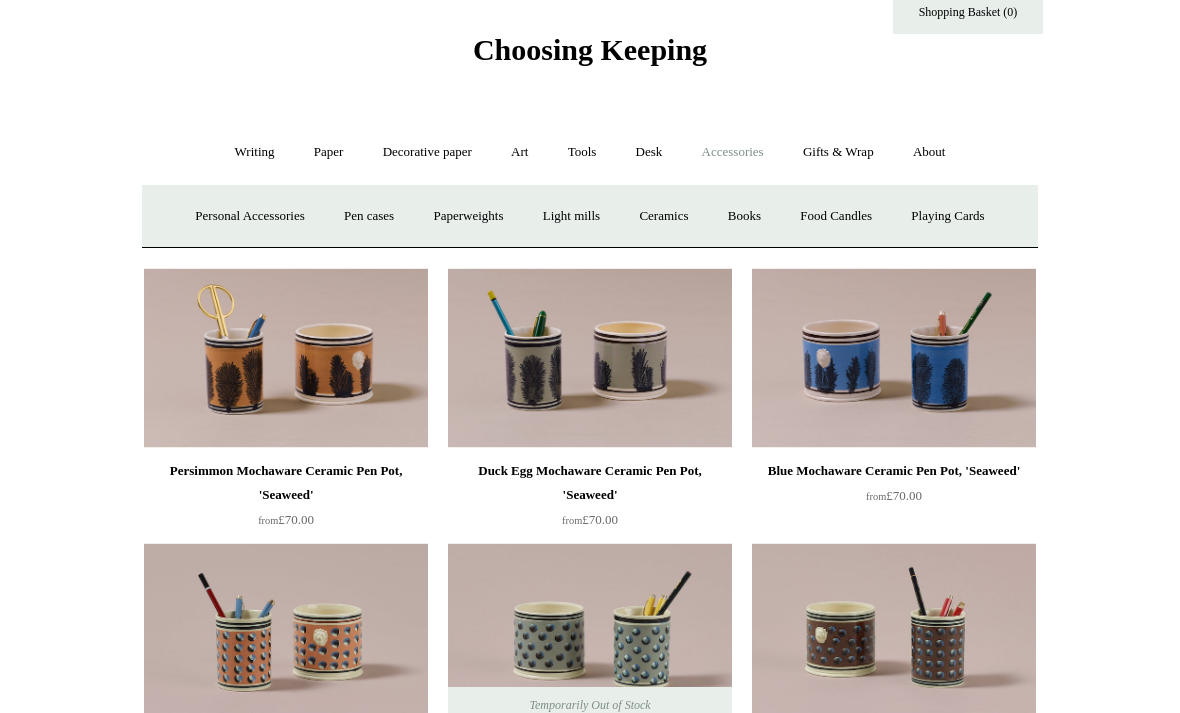 click on "Pen cases" at bounding box center [369, 216] 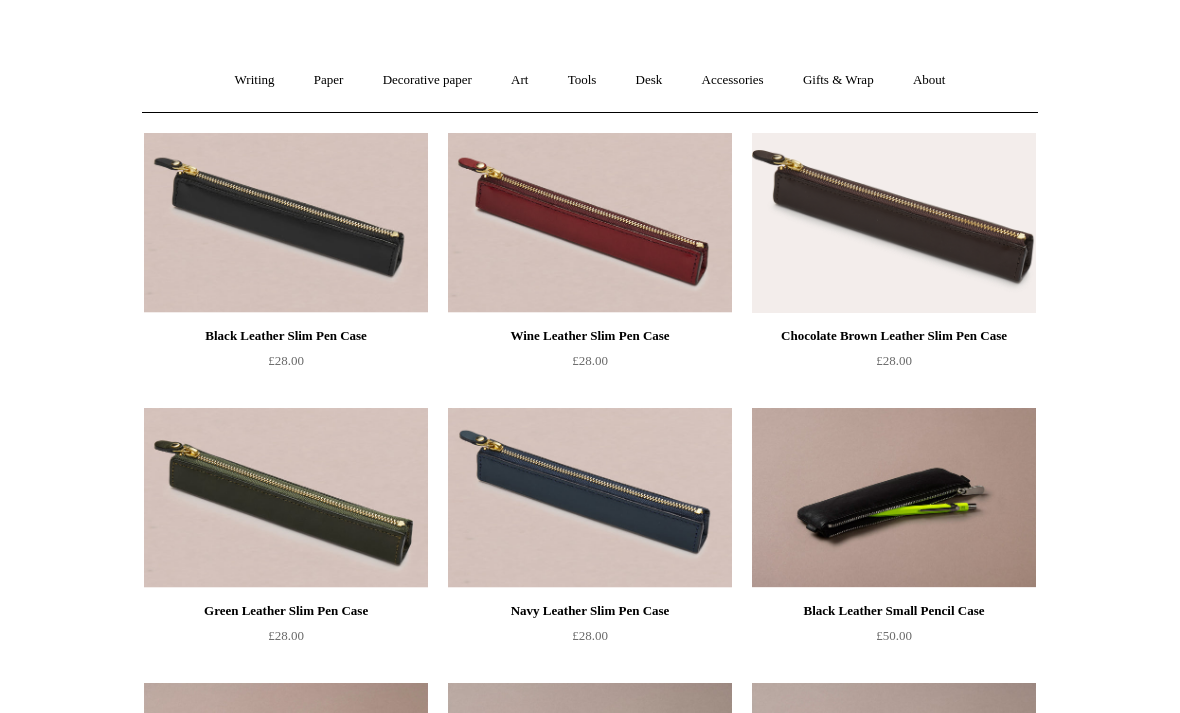 scroll, scrollTop: 67, scrollLeft: 0, axis: vertical 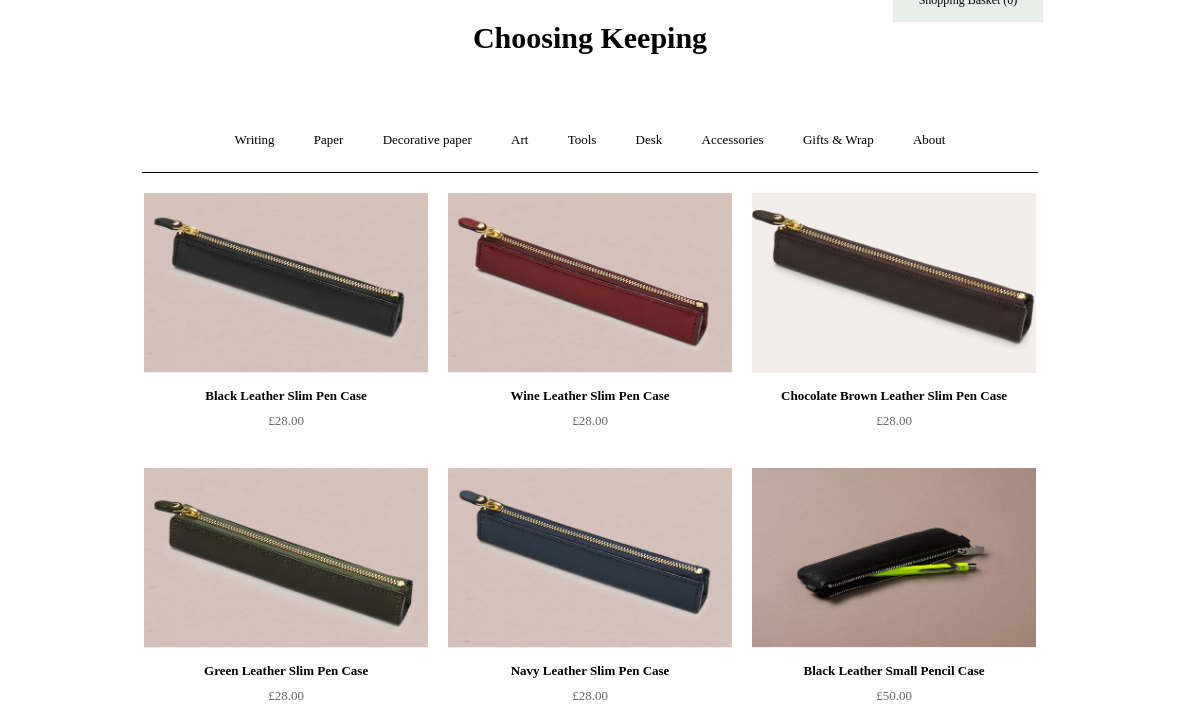 click on "Gifts & Wrap +" at bounding box center (838, 140) 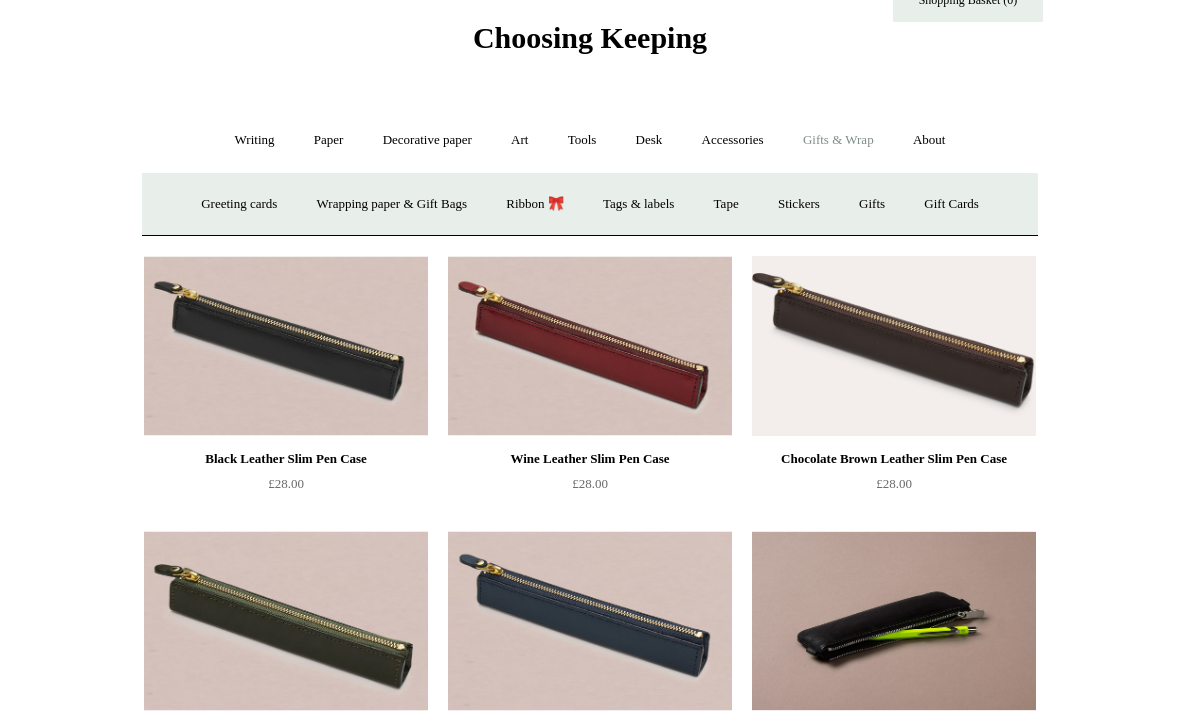 click on "Wrapping paper & Gift Bags" at bounding box center (392, 204) 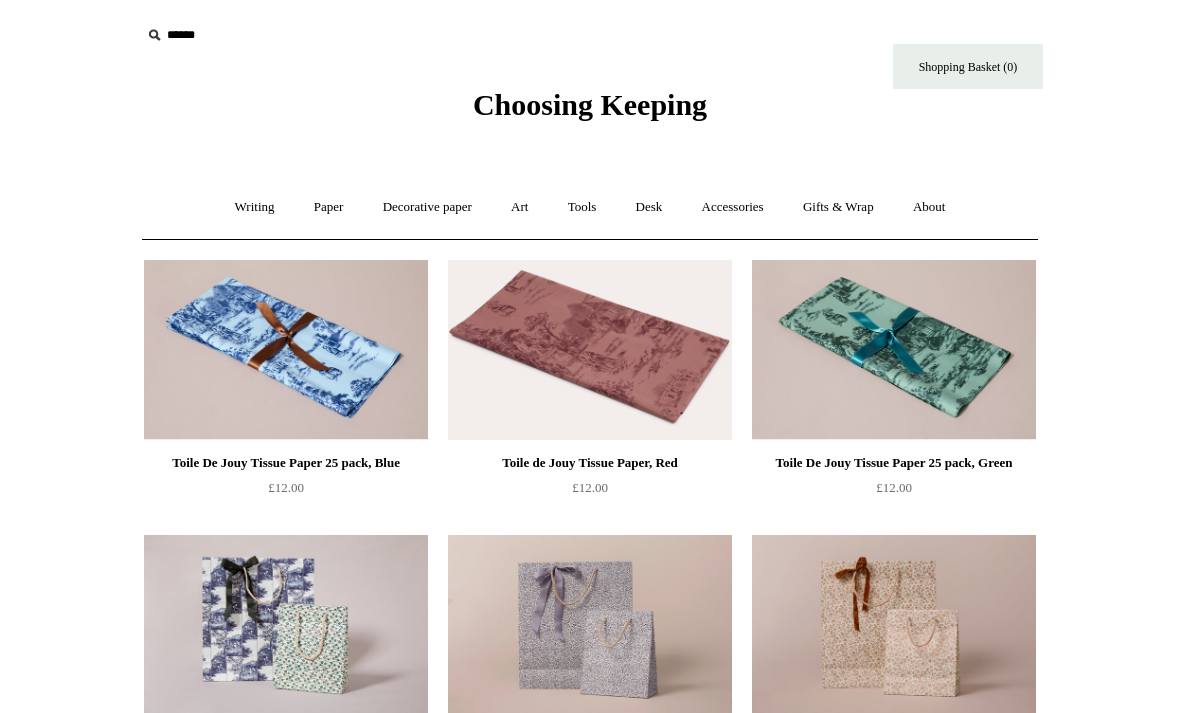 scroll, scrollTop: 0, scrollLeft: 0, axis: both 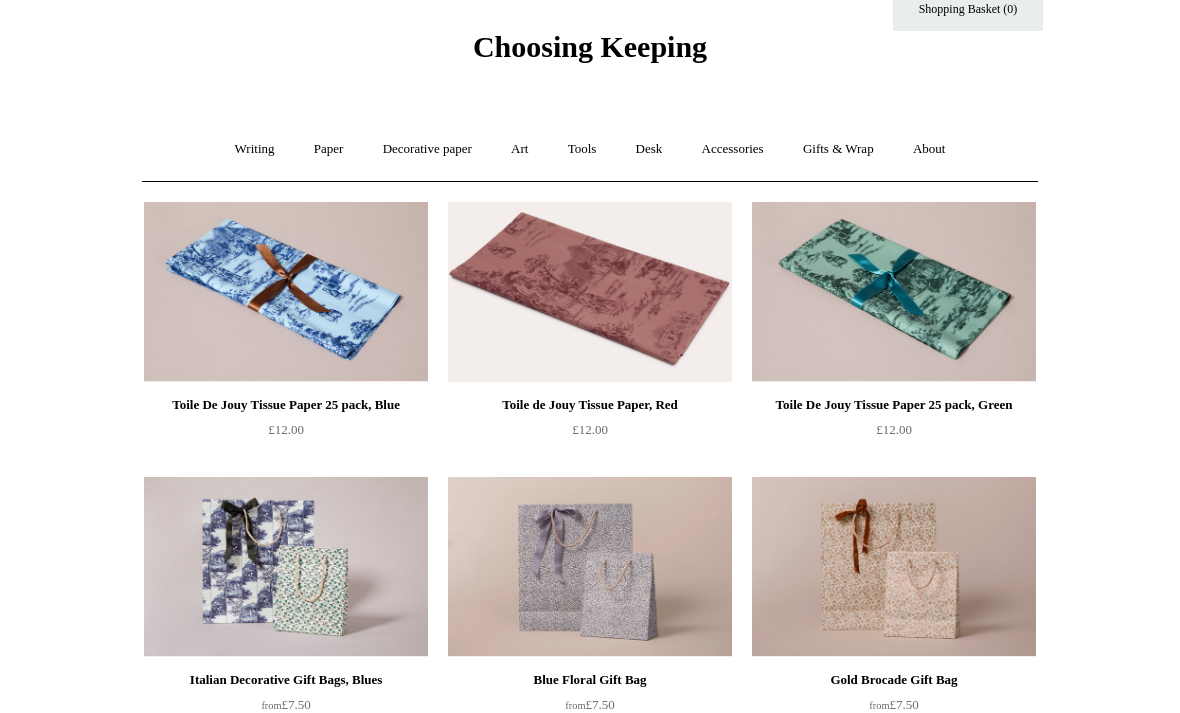 click on "Gifts & Wrap +" at bounding box center (838, 150) 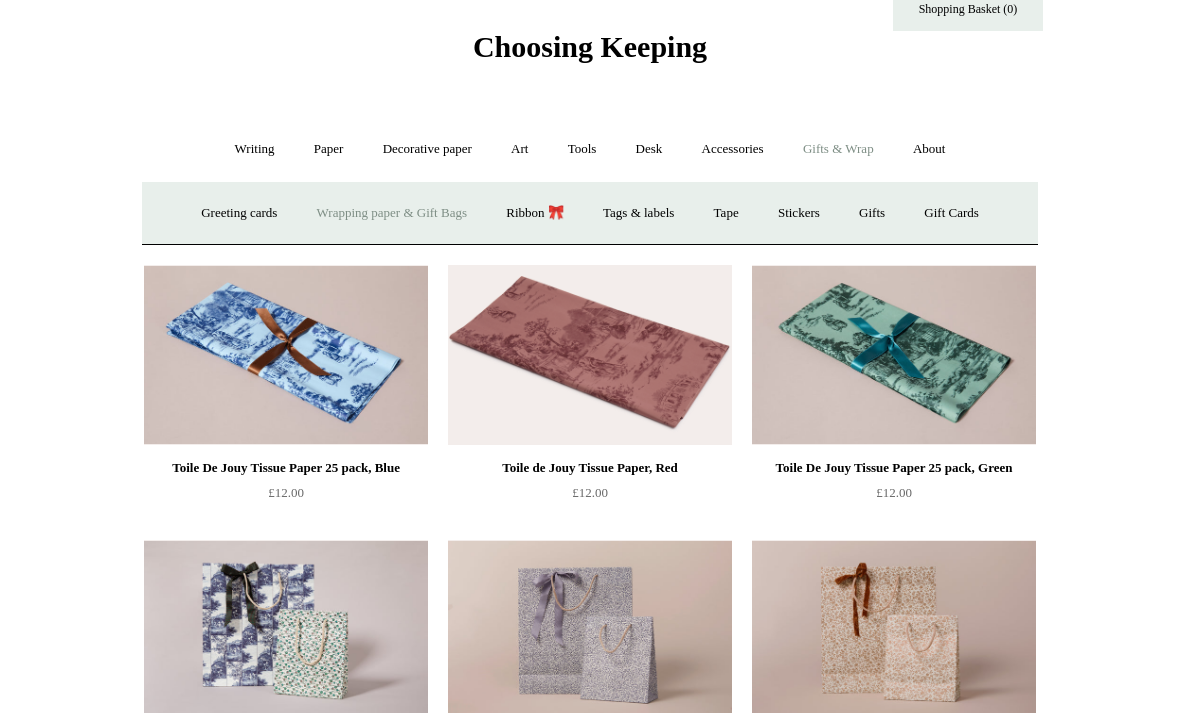 click on "Stickers" at bounding box center (799, 213) 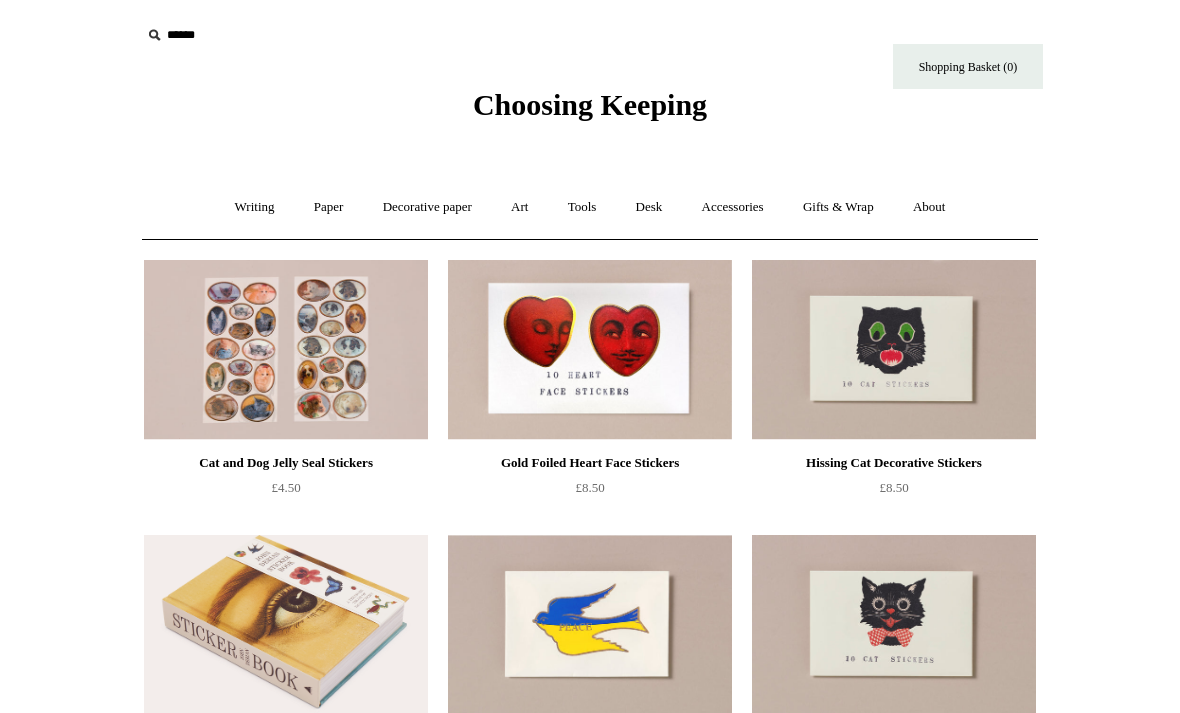 scroll, scrollTop: 0, scrollLeft: 0, axis: both 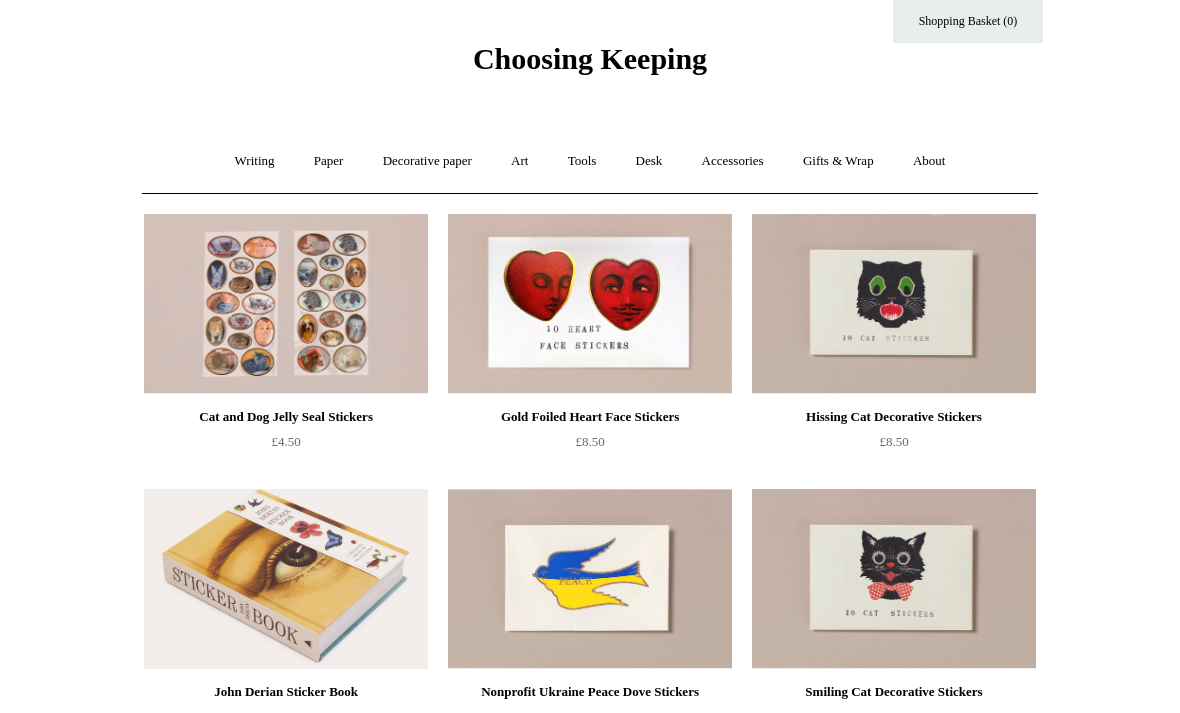 click on "Gifts & Wrap +" at bounding box center [838, 162] 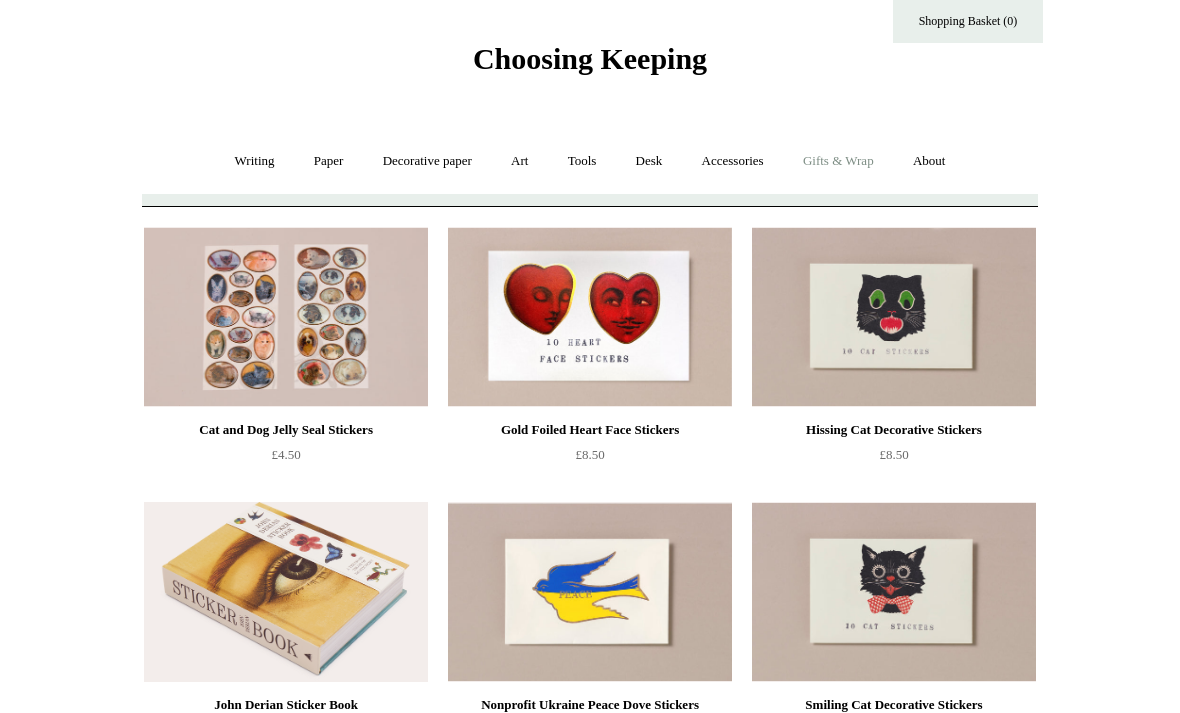 scroll, scrollTop: 46, scrollLeft: 0, axis: vertical 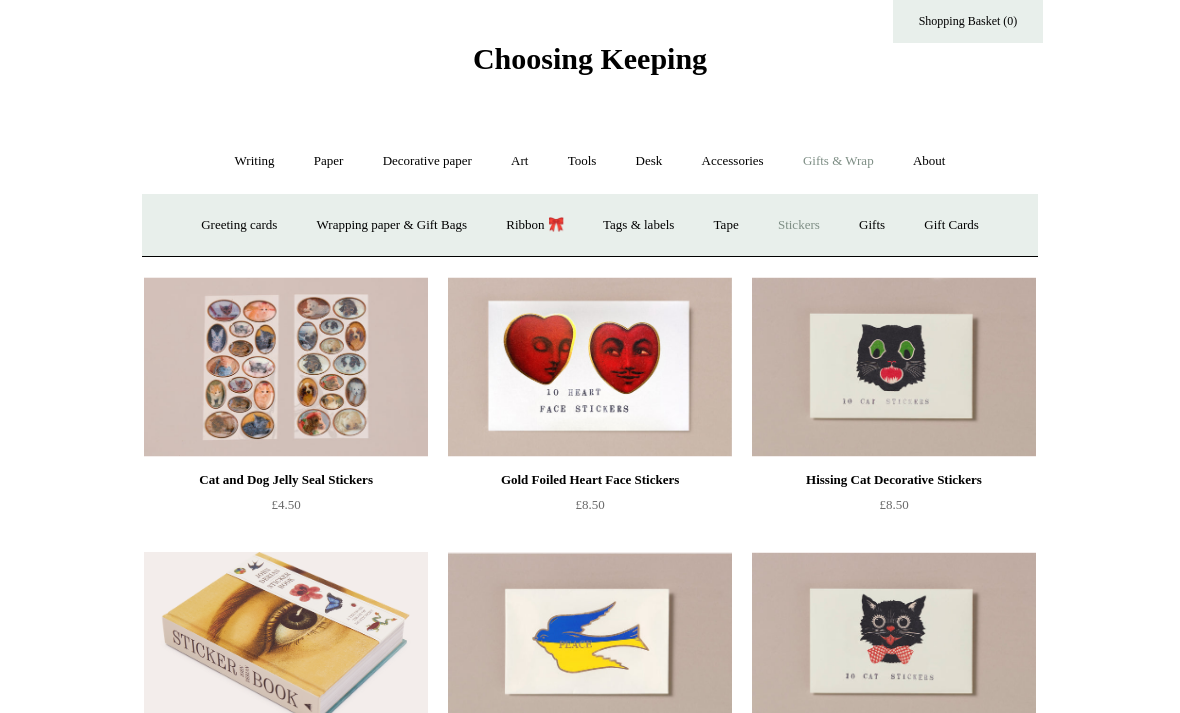 click on "Gifts +" at bounding box center (872, 225) 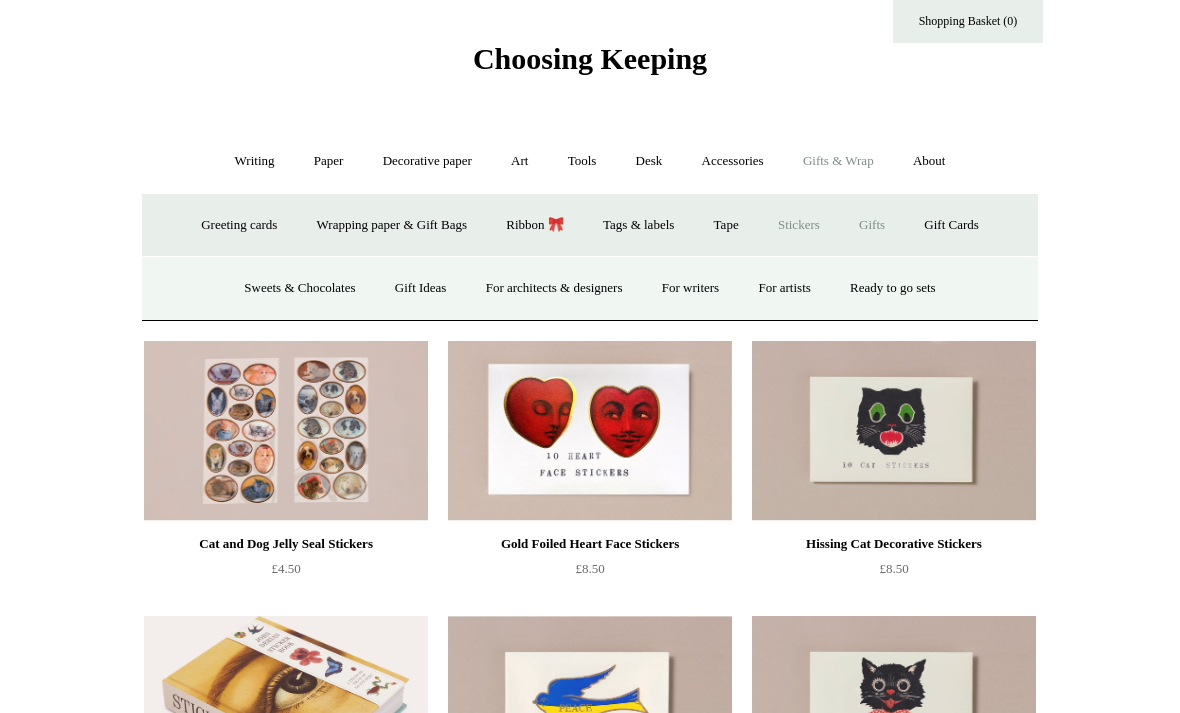 click on "Gift Ideas" at bounding box center (421, 288) 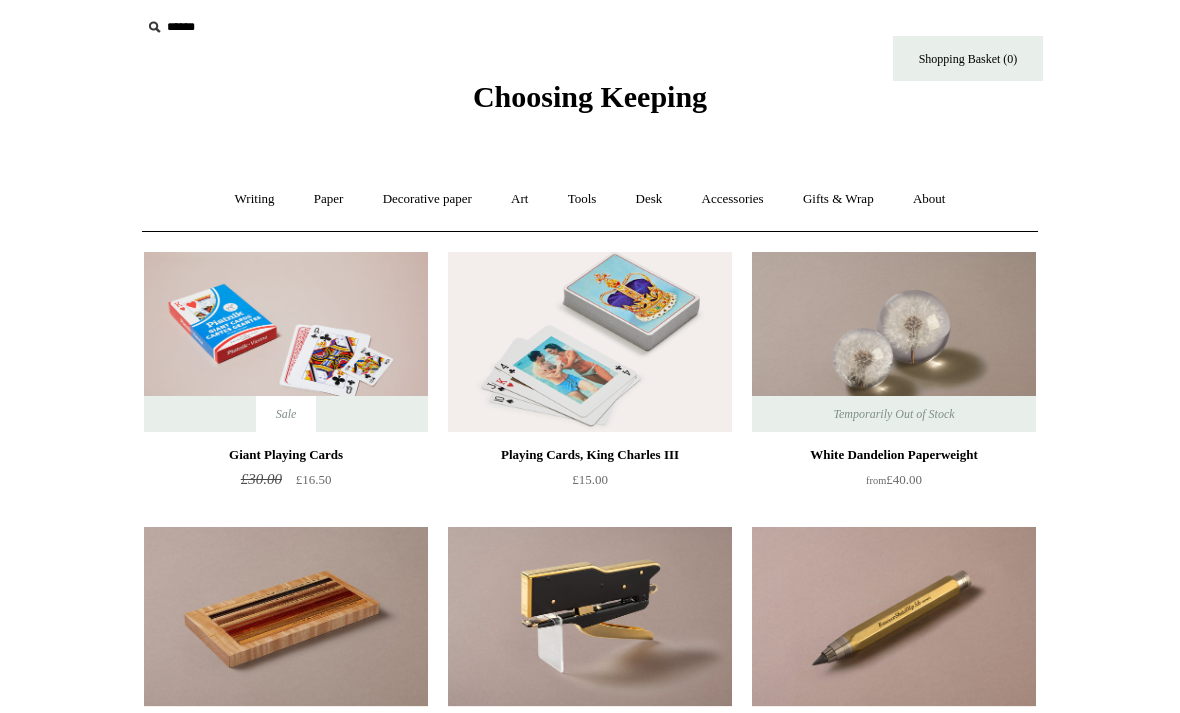 scroll, scrollTop: 0, scrollLeft: 0, axis: both 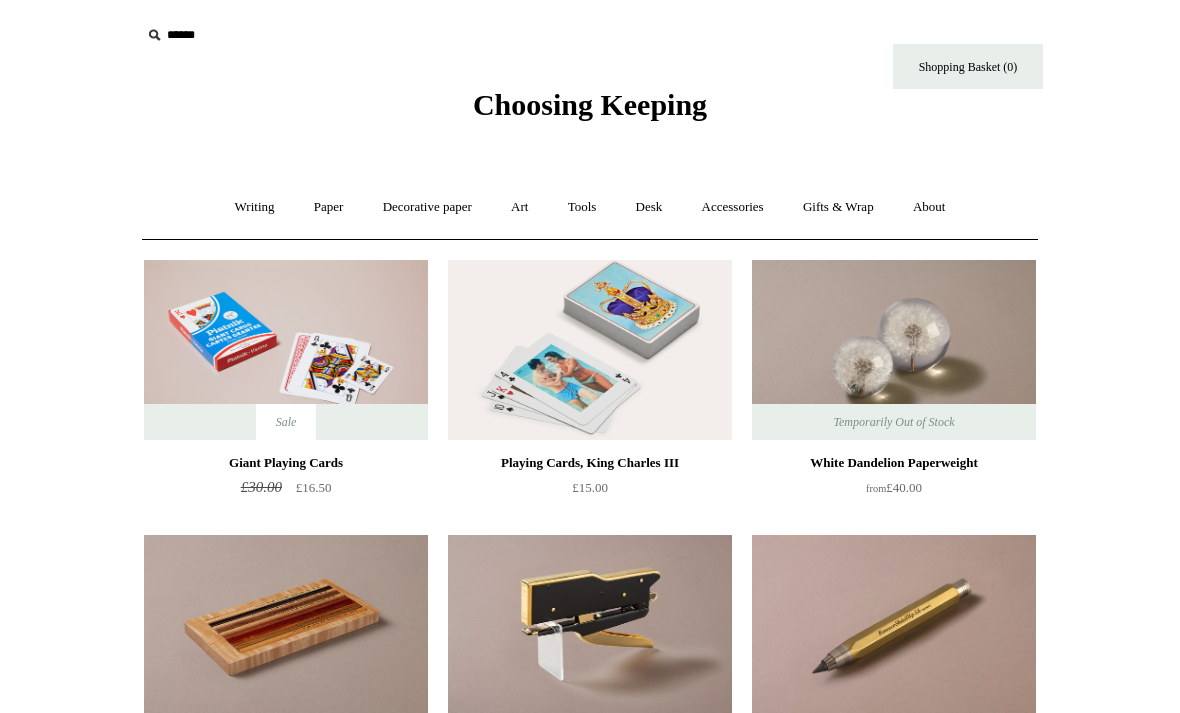 click on "Paper +" at bounding box center (329, 207) 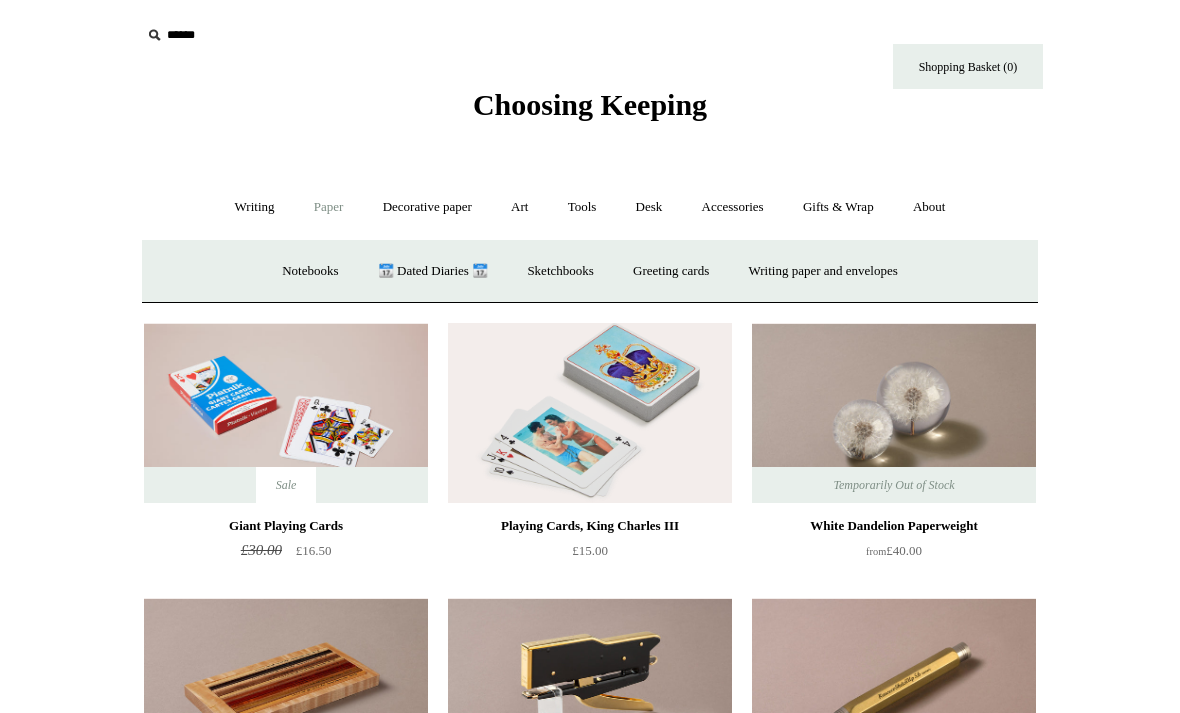 click on "Notebooks +" at bounding box center [310, 271] 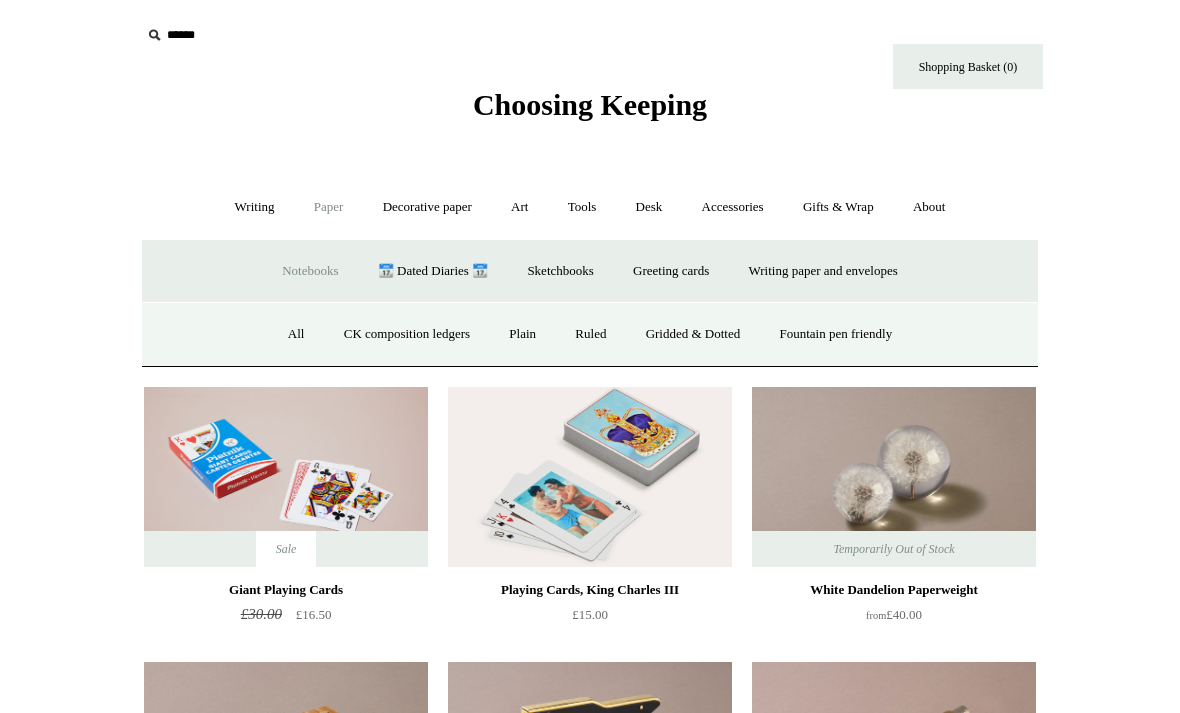 click on "All" at bounding box center (296, 334) 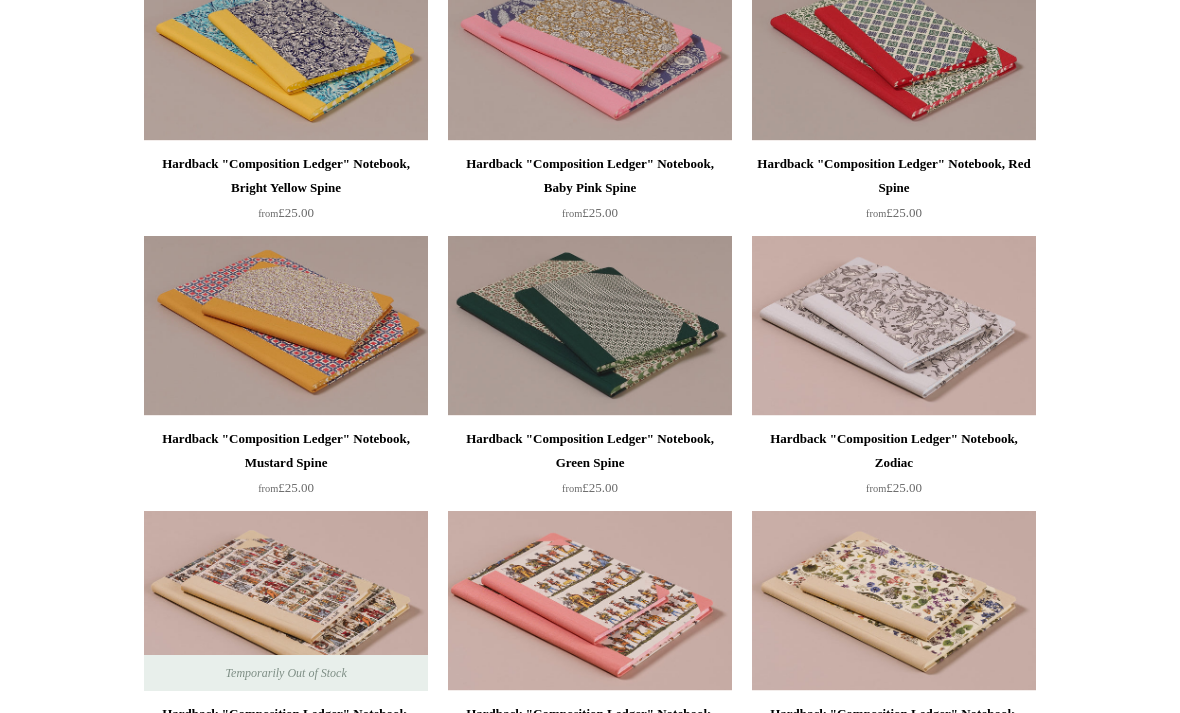 scroll, scrollTop: 0, scrollLeft: 0, axis: both 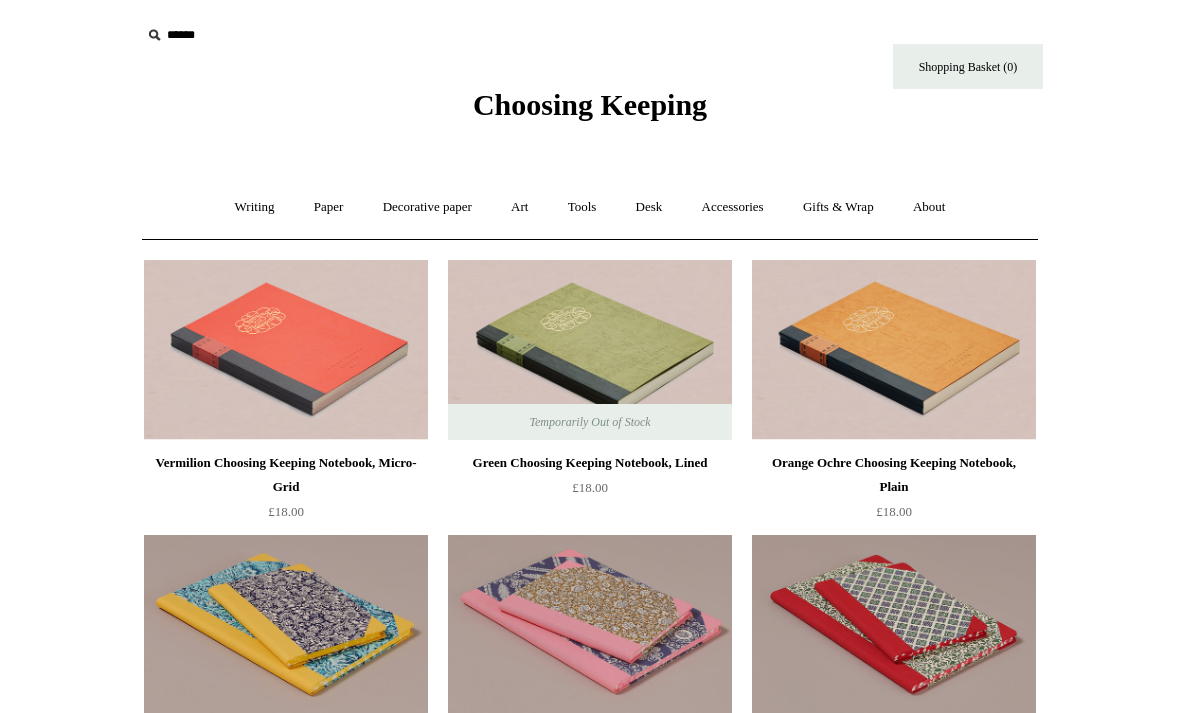 click on "Decorative paper +" at bounding box center [427, 207] 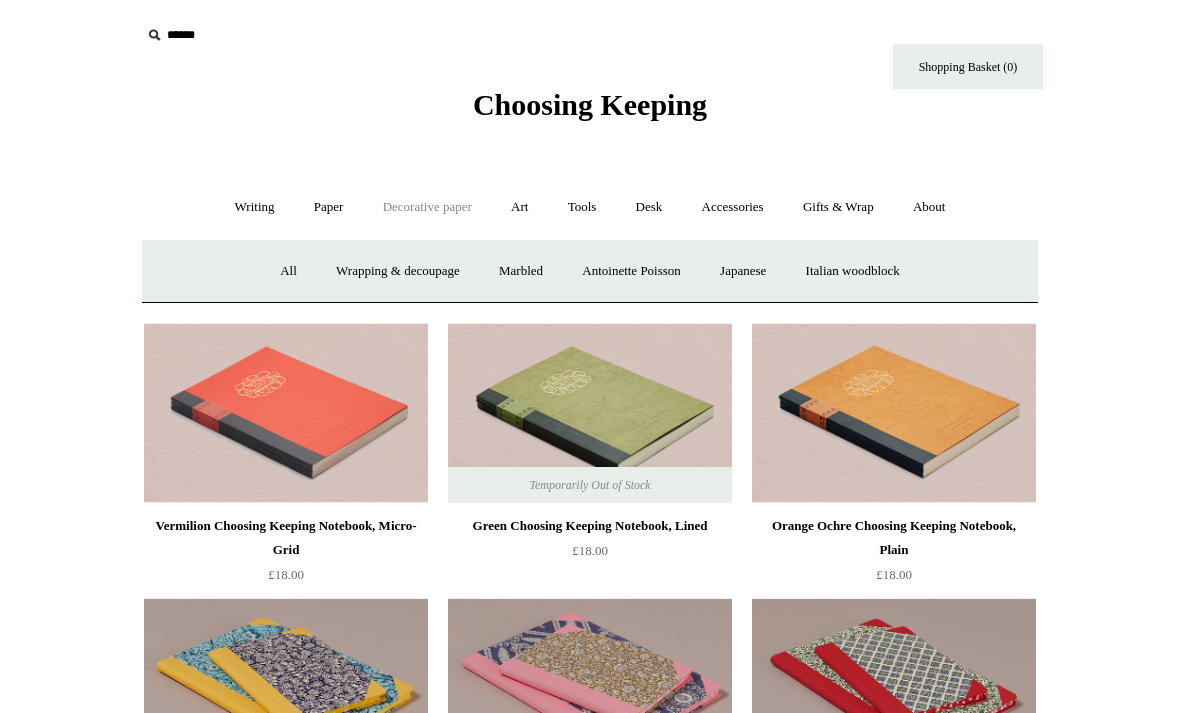 click on "Accessories +" at bounding box center [733, 207] 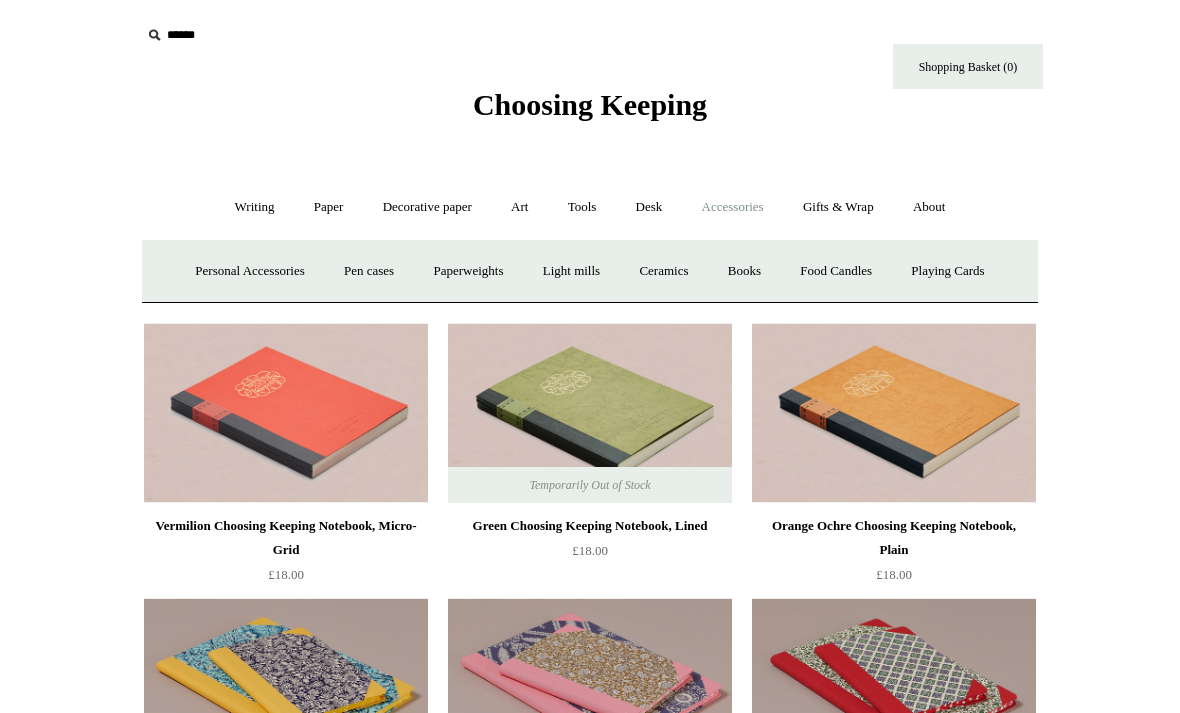 click on "Paper +" at bounding box center [329, 207] 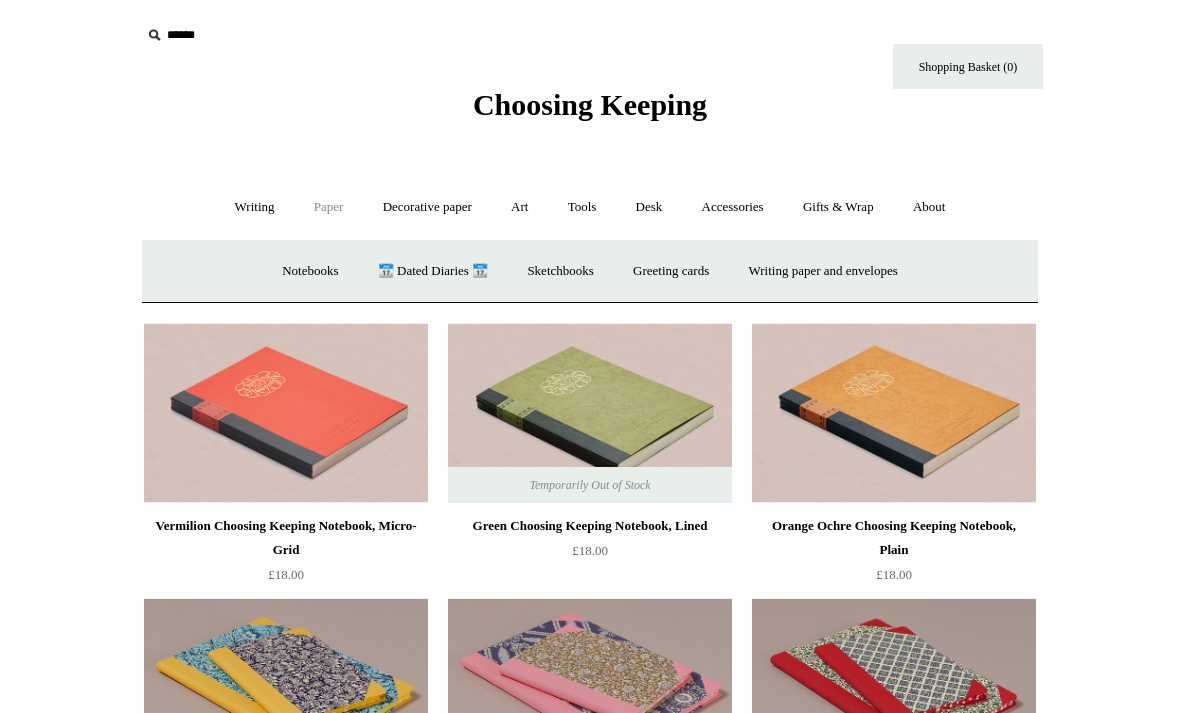 click on "📆 Dated Diaries 📆" at bounding box center (433, 271) 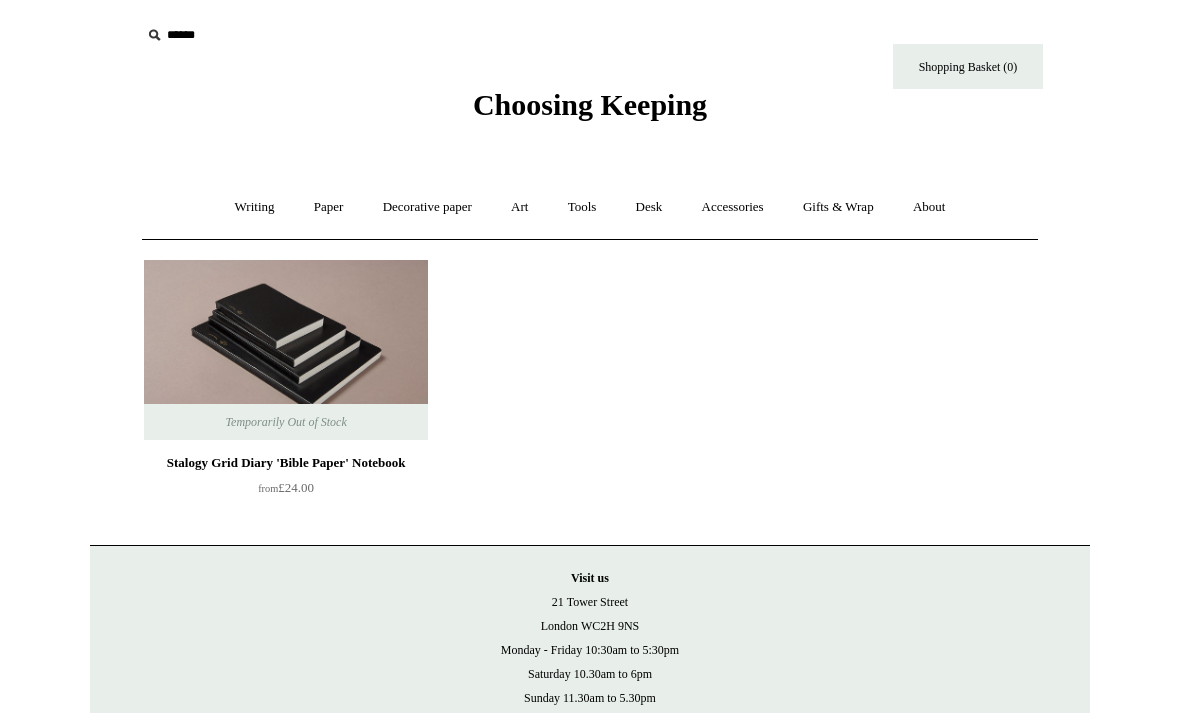 scroll, scrollTop: 0, scrollLeft: 0, axis: both 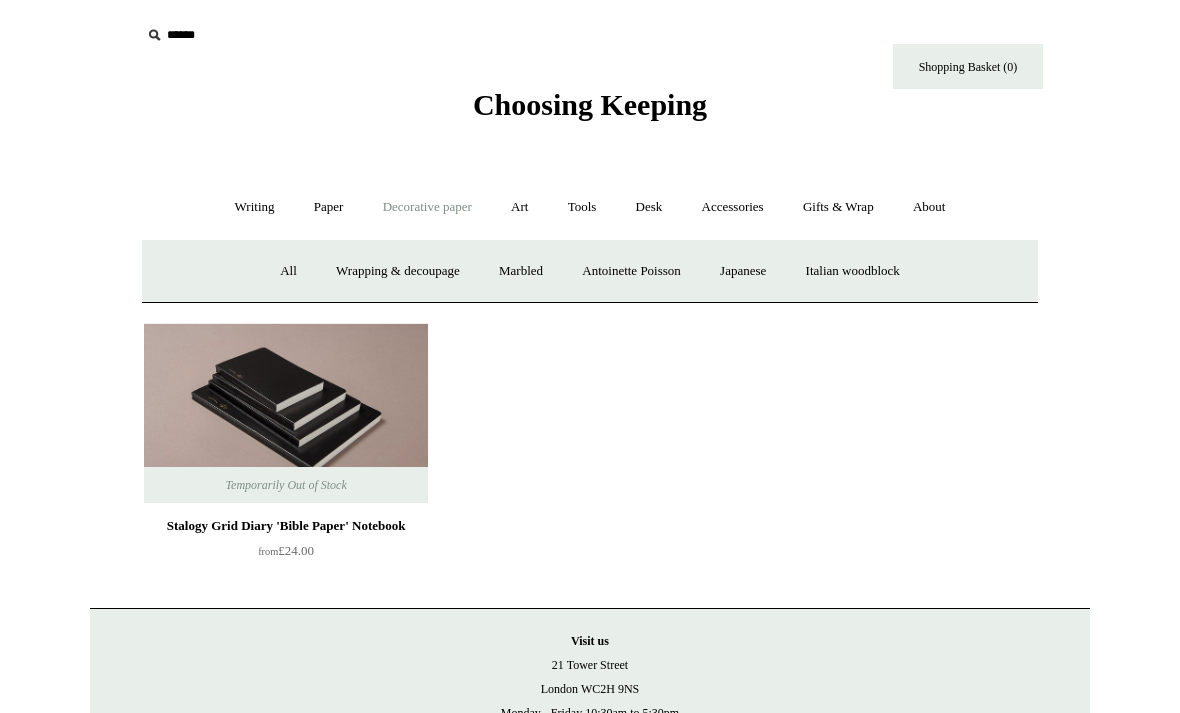 click on "Paper +" at bounding box center [329, 207] 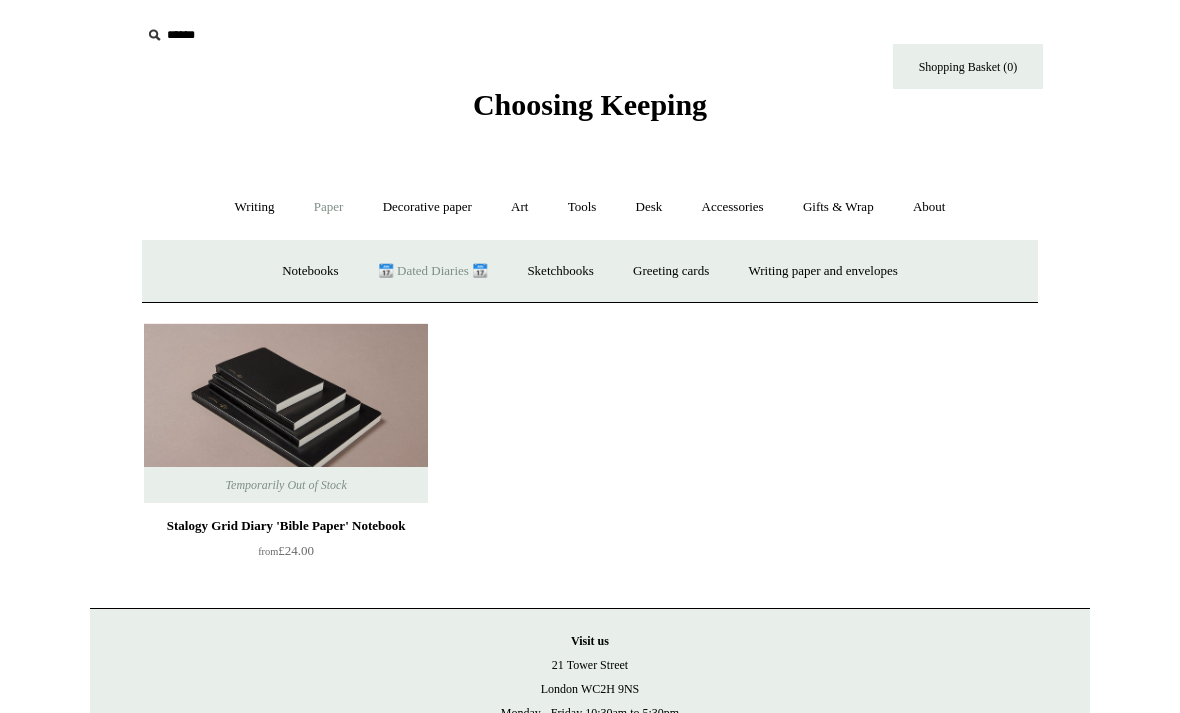 click on "Sketchbooks +" at bounding box center (560, 271) 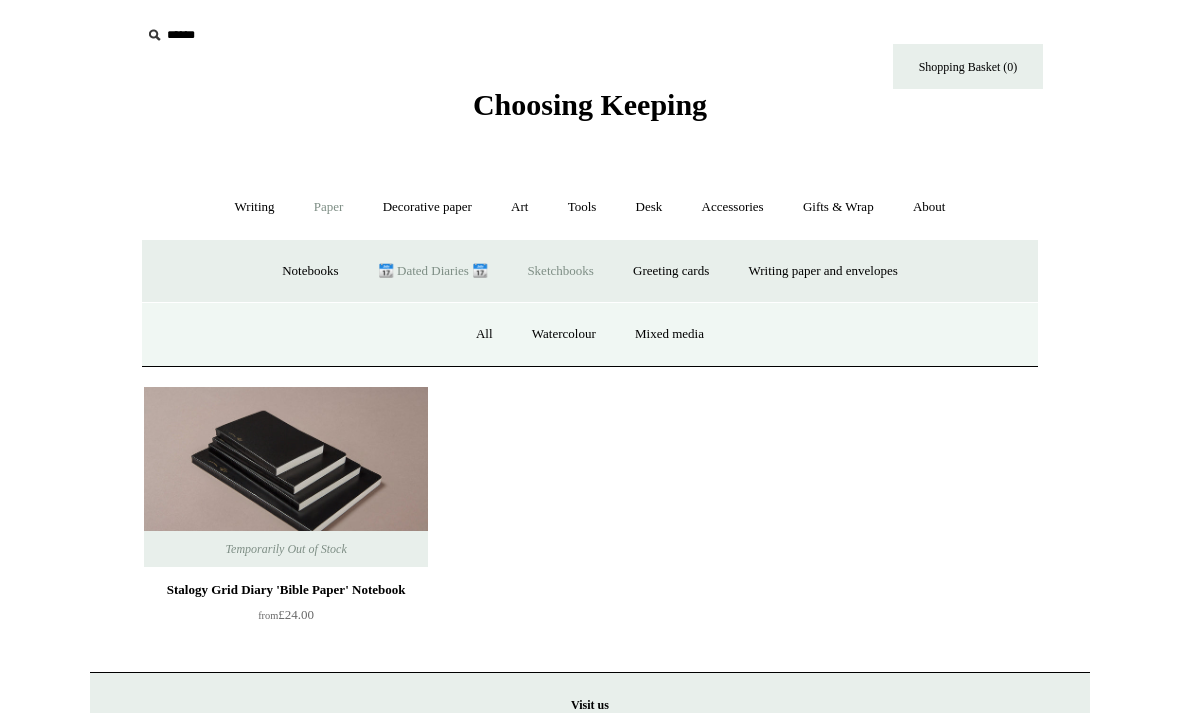 click on "All" at bounding box center [484, 334] 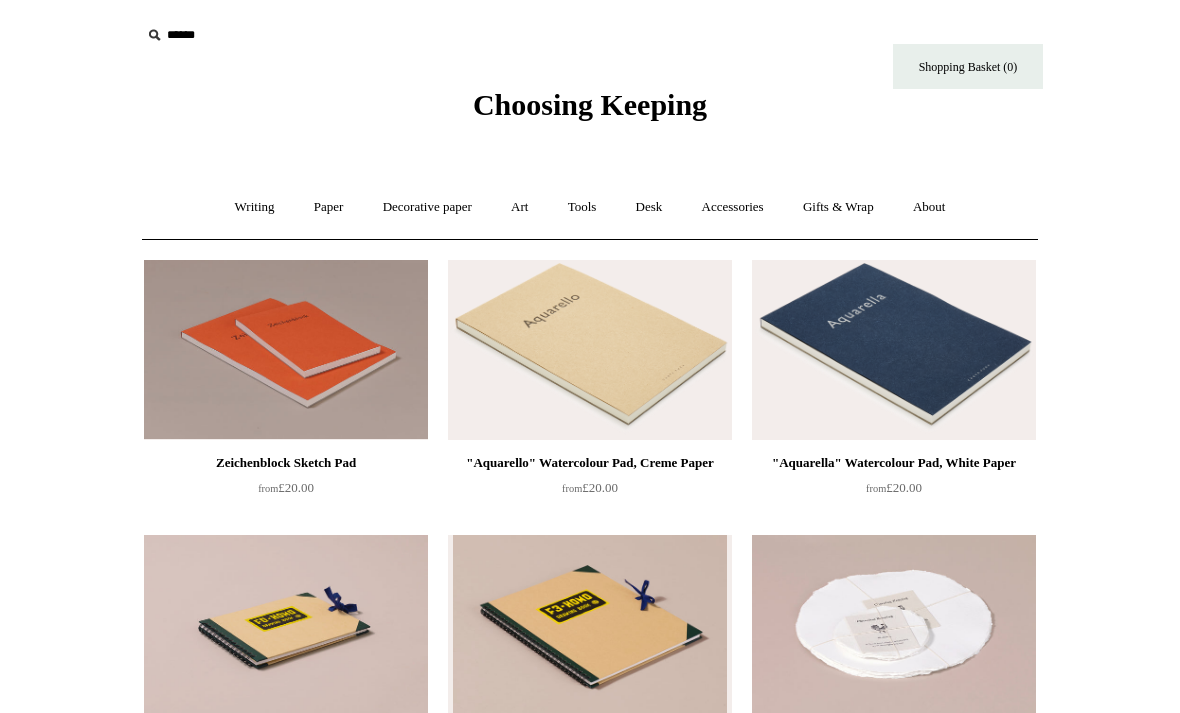 scroll, scrollTop: 0, scrollLeft: 0, axis: both 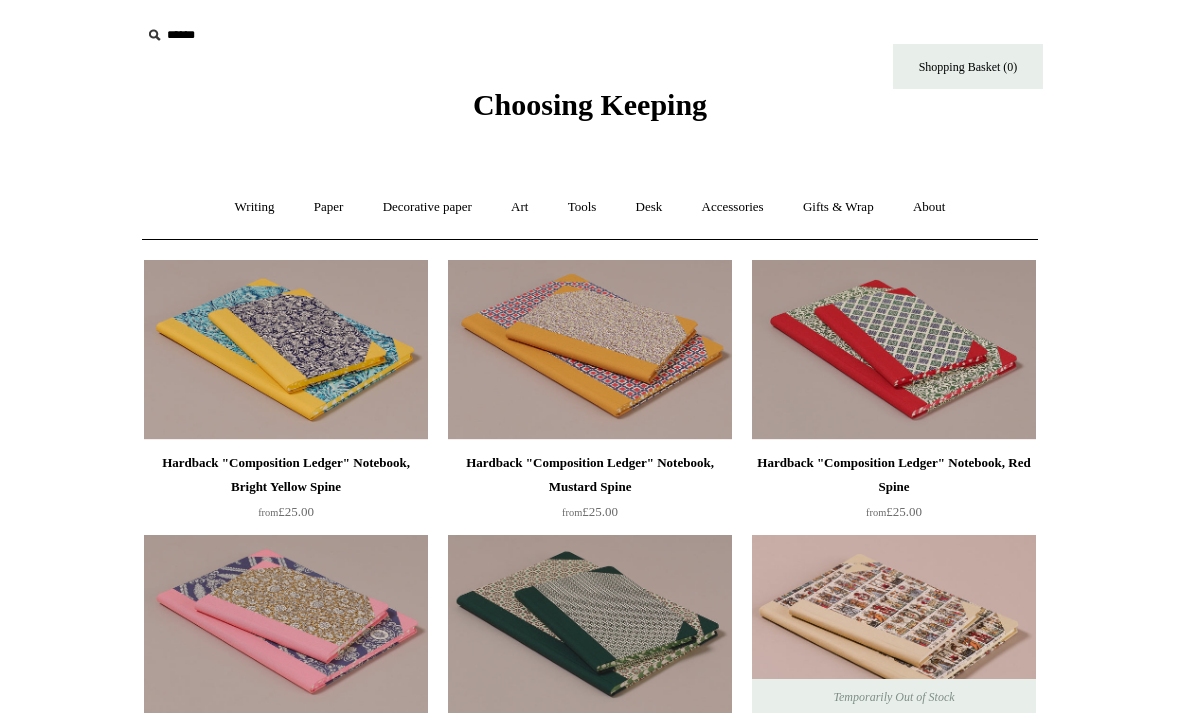 click on "Writing +" at bounding box center (255, 207) 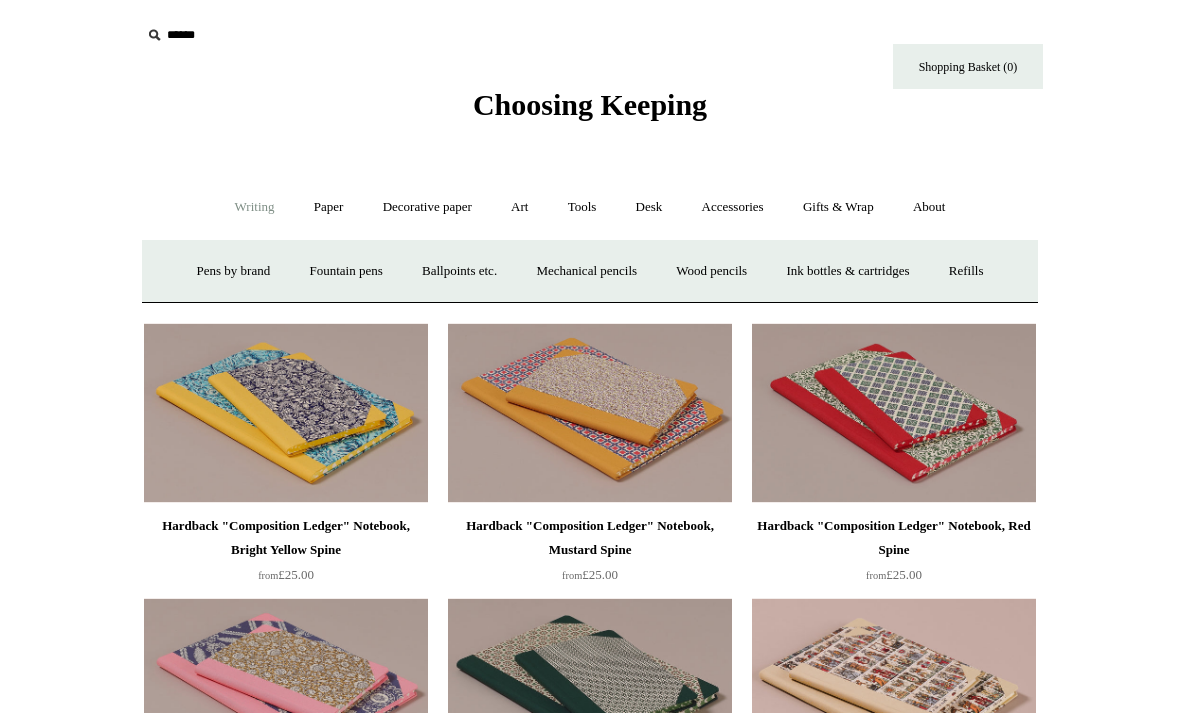 click on "Choosing Keeping" at bounding box center (590, 104) 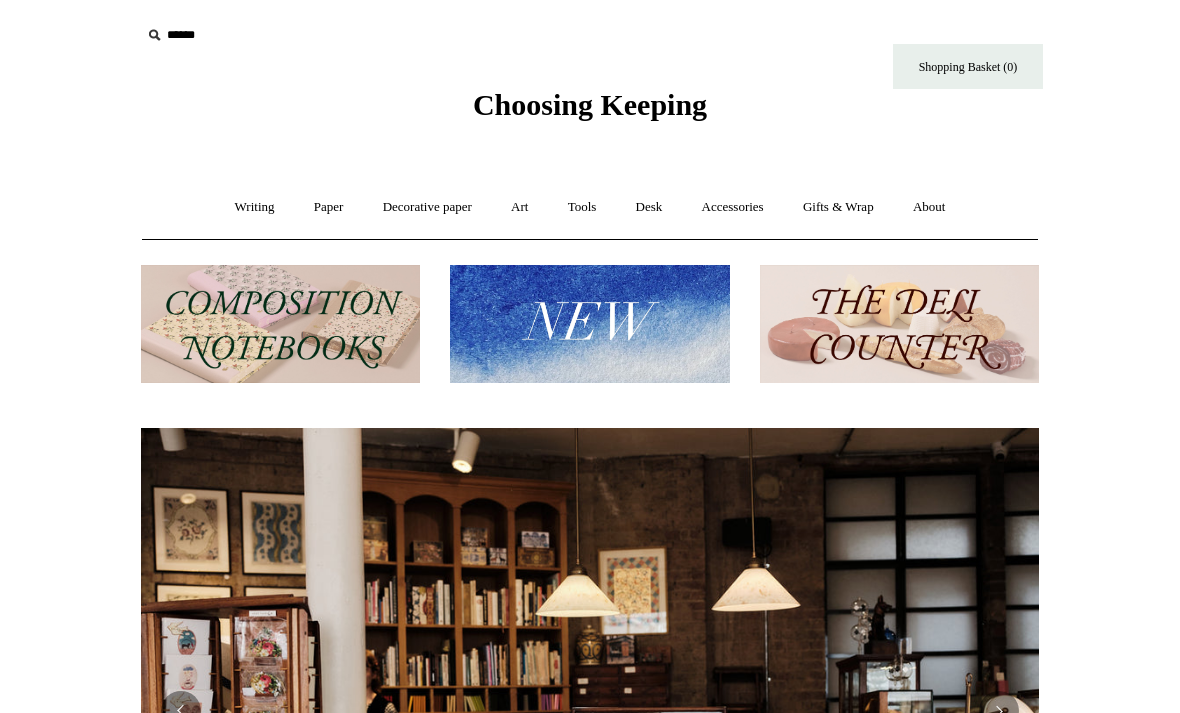 scroll, scrollTop: 0, scrollLeft: 0, axis: both 